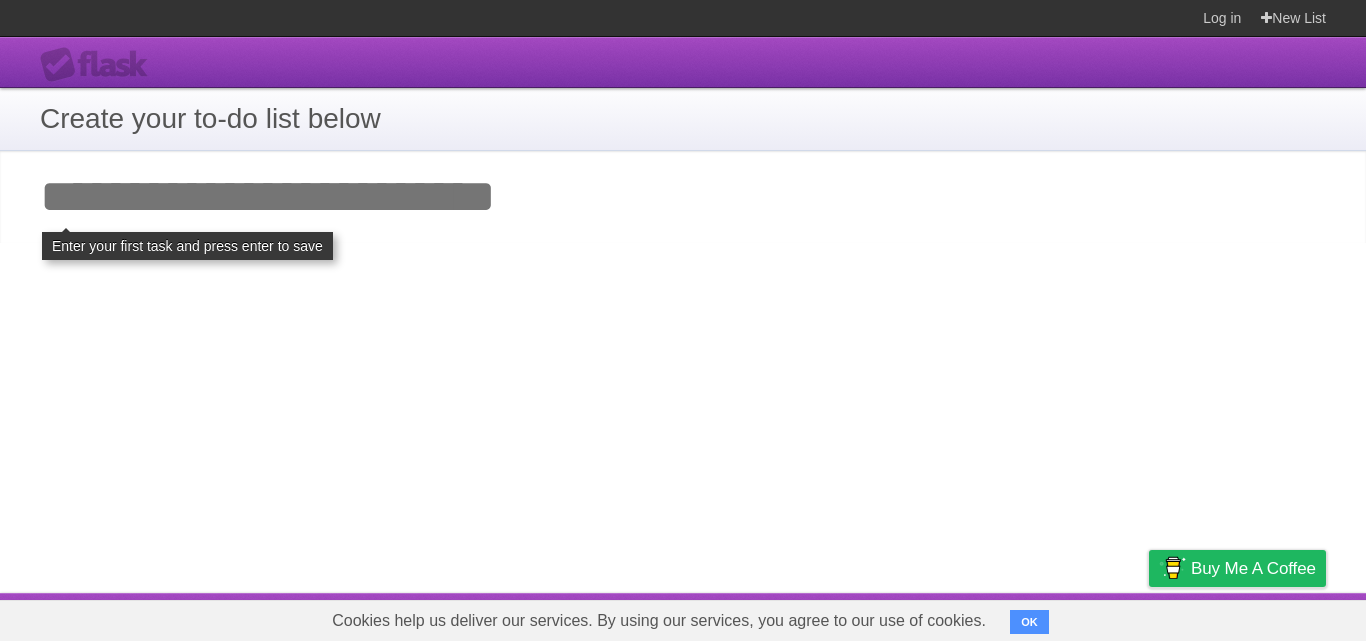 scroll, scrollTop: 0, scrollLeft: 0, axis: both 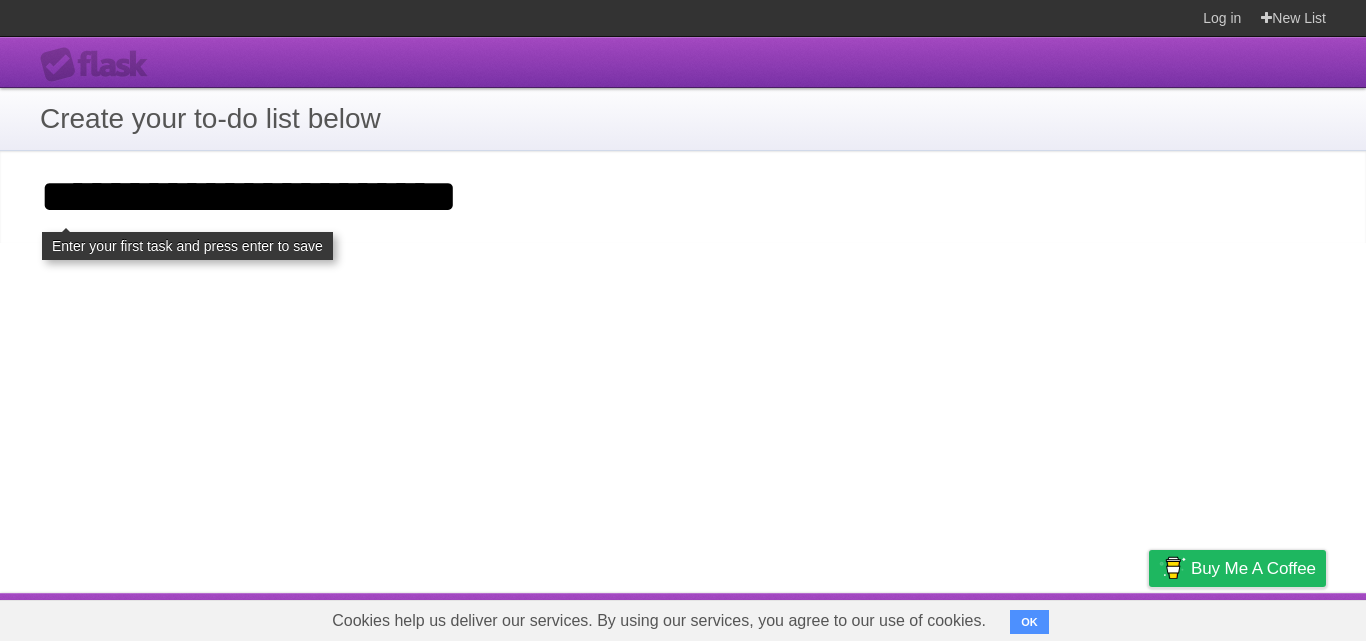 type on "**********" 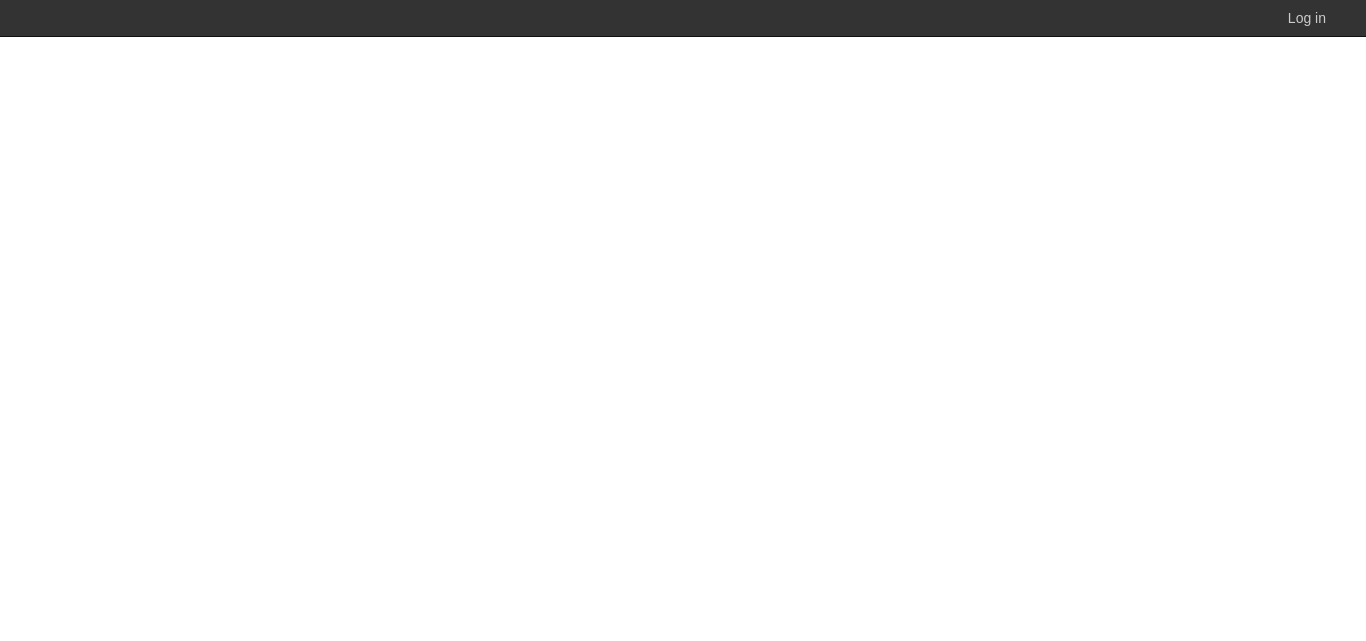 scroll, scrollTop: 0, scrollLeft: 0, axis: both 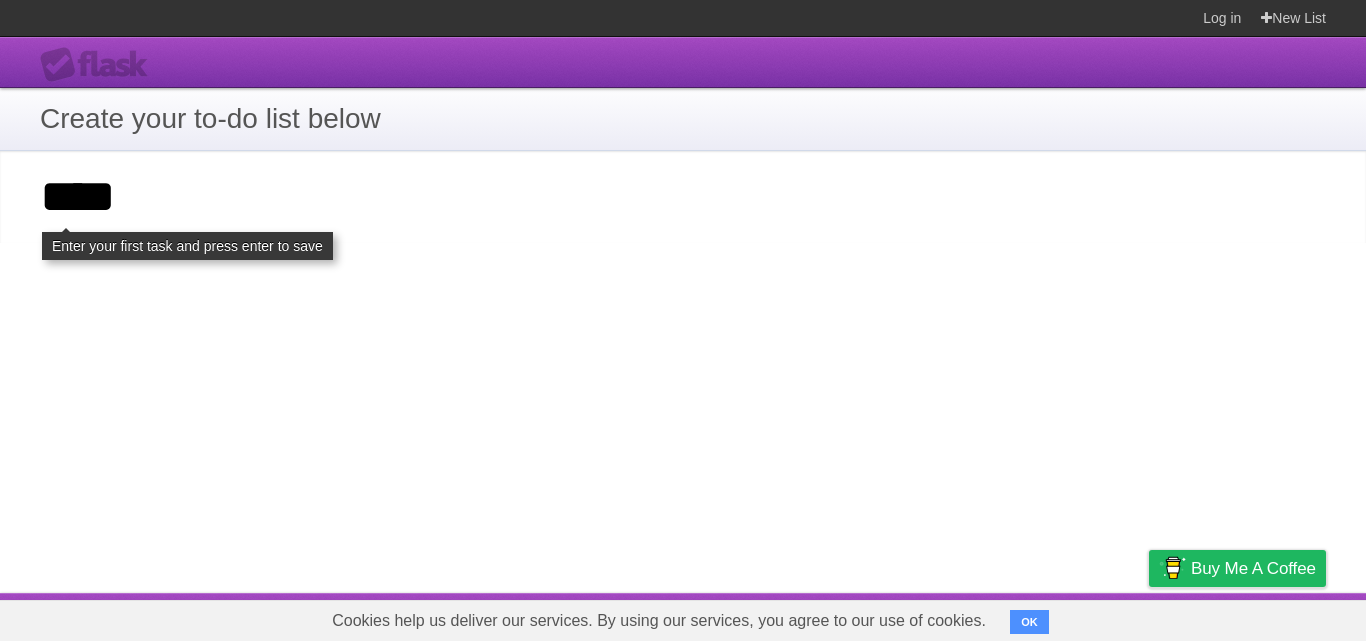 type on "****" 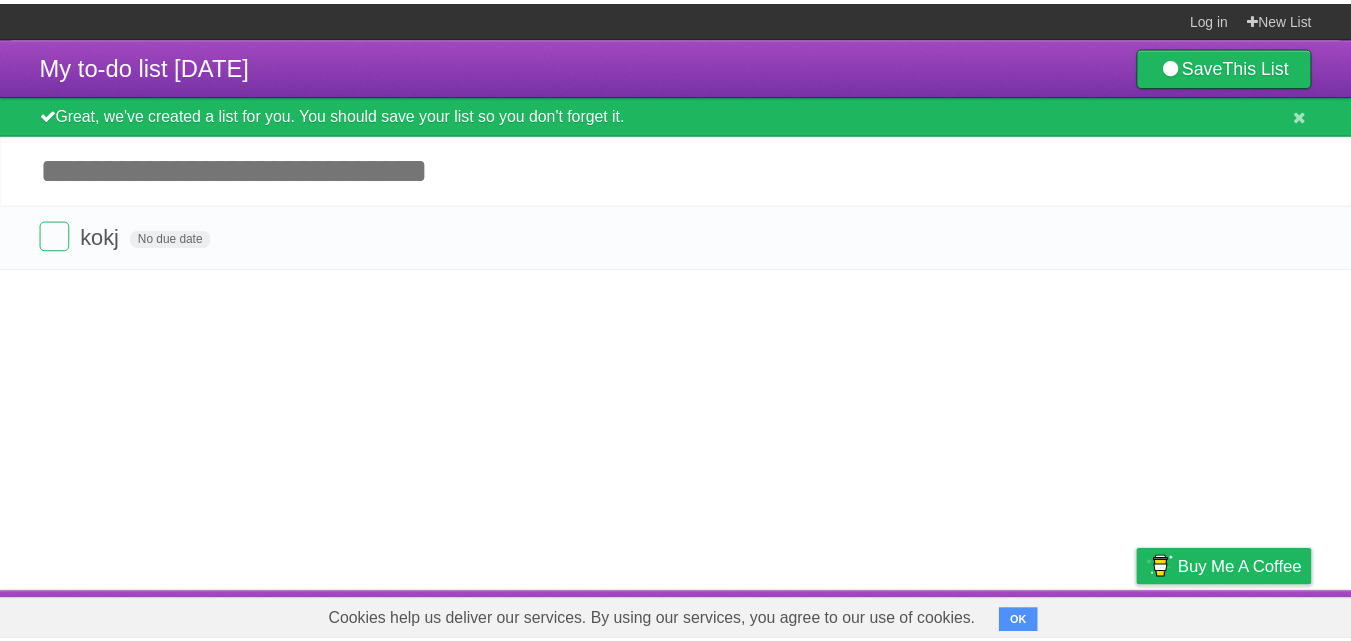 scroll, scrollTop: 0, scrollLeft: 0, axis: both 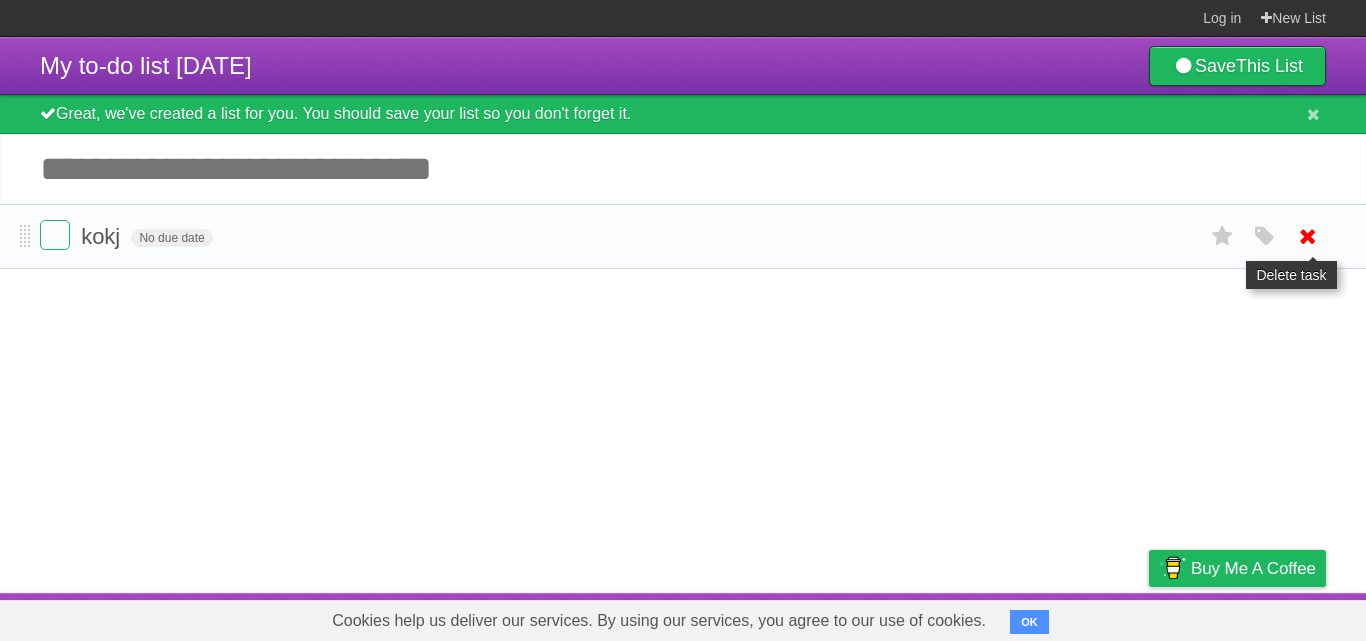 click at bounding box center [1308, 236] 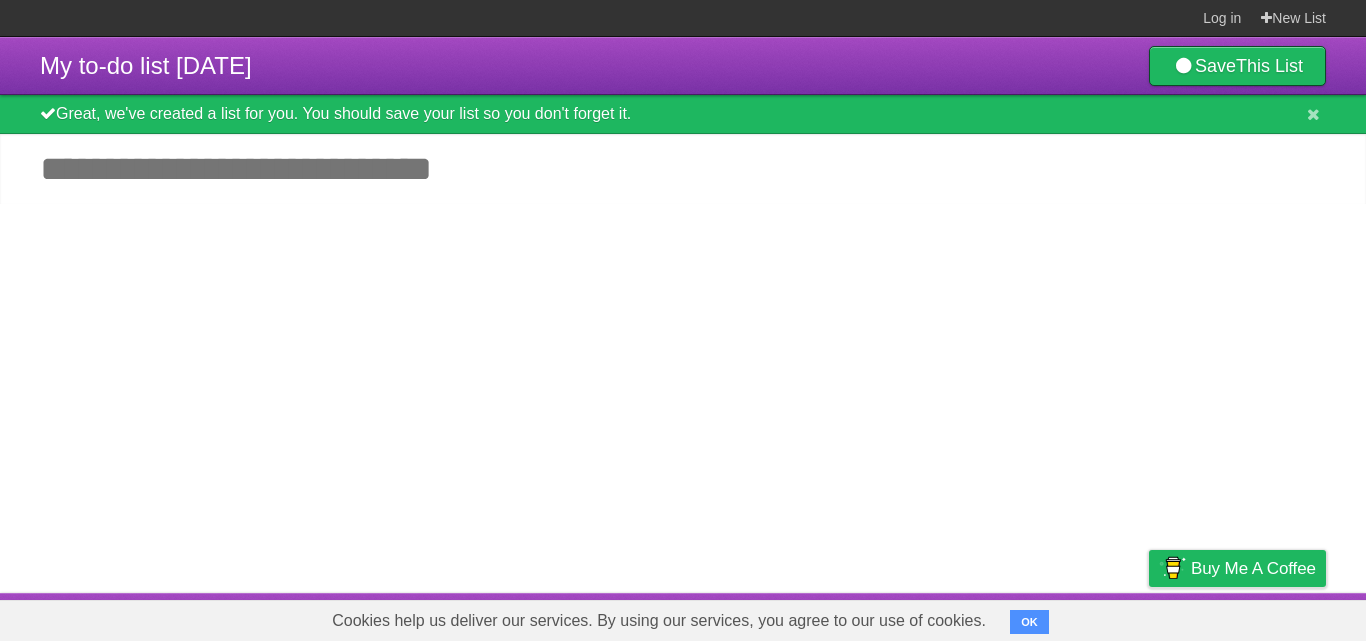 click on "Add another task" at bounding box center [683, 169] 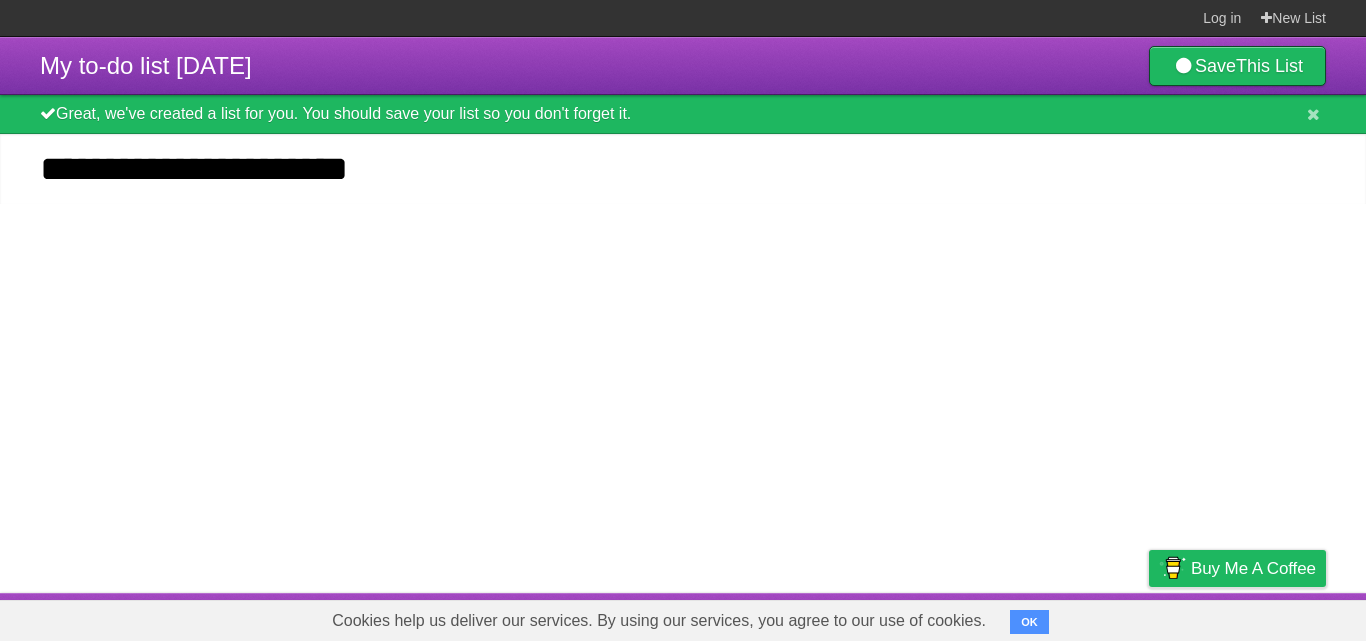 type on "**********" 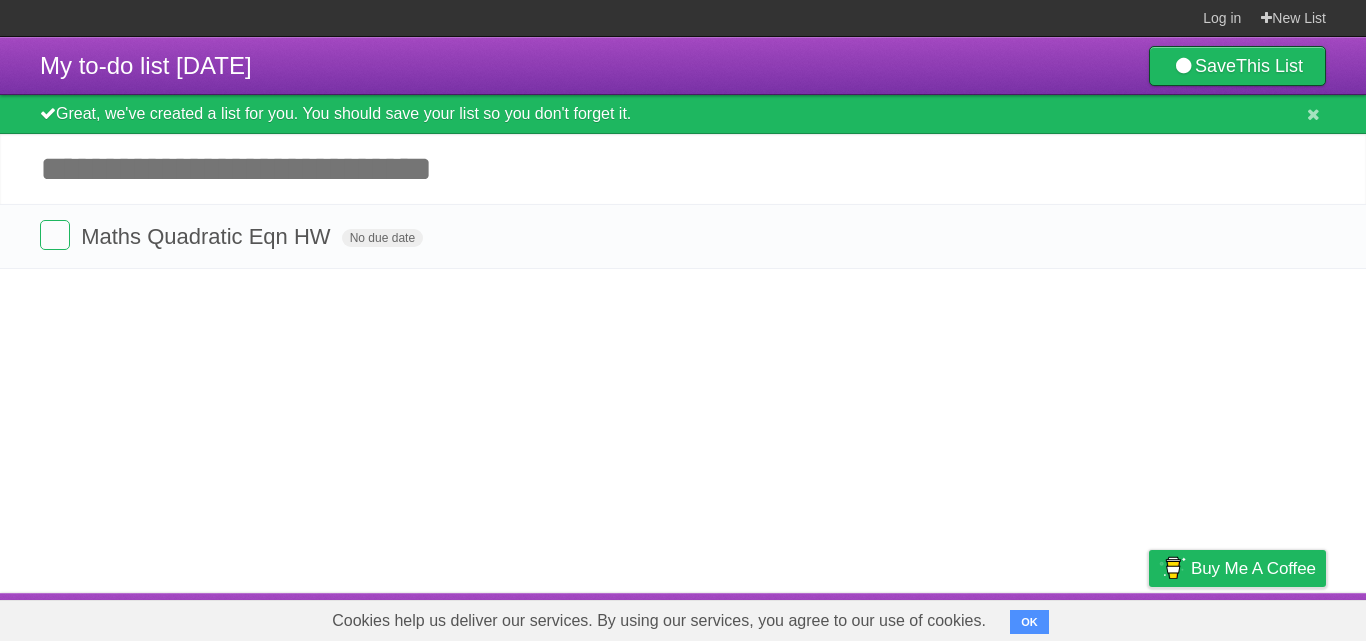 click on "*********" at bounding box center [0, 0] 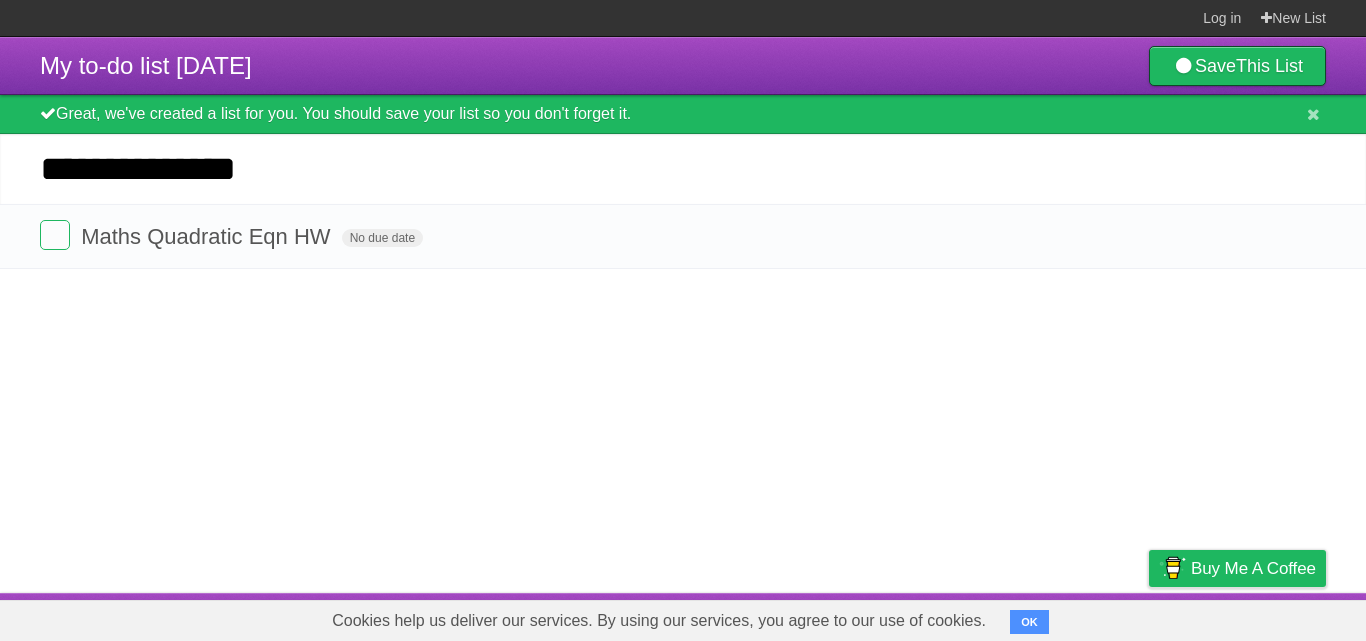 type on "**********" 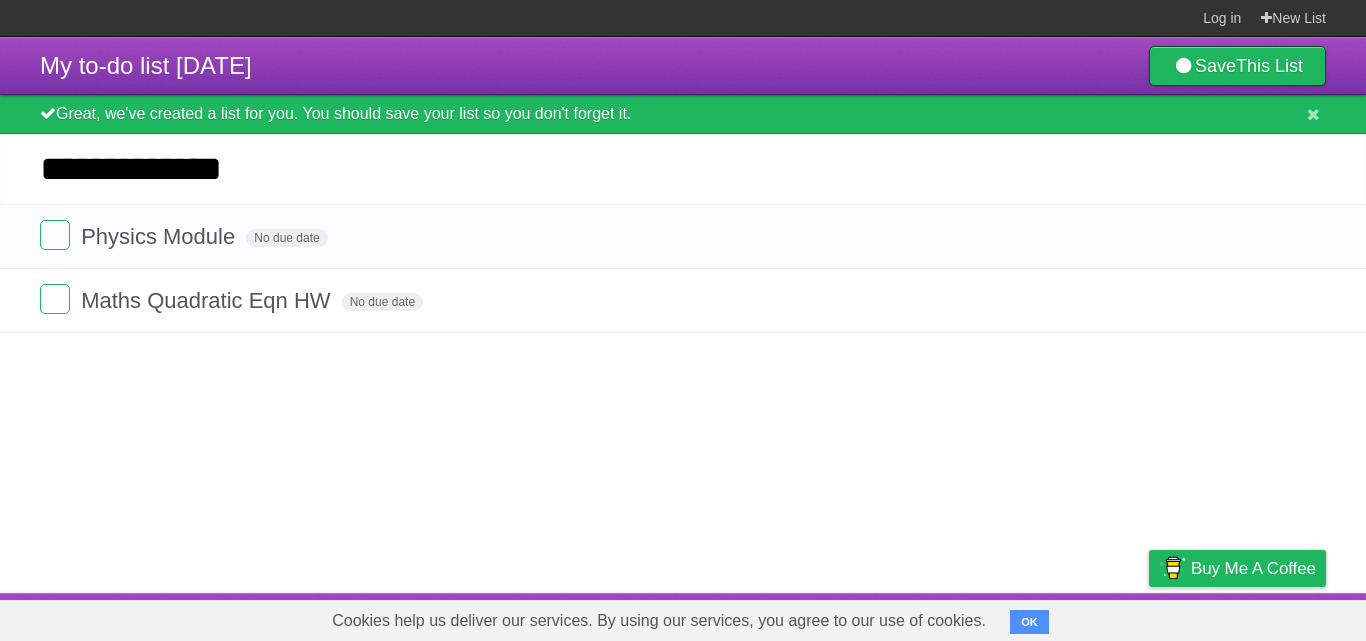 type on "**********" 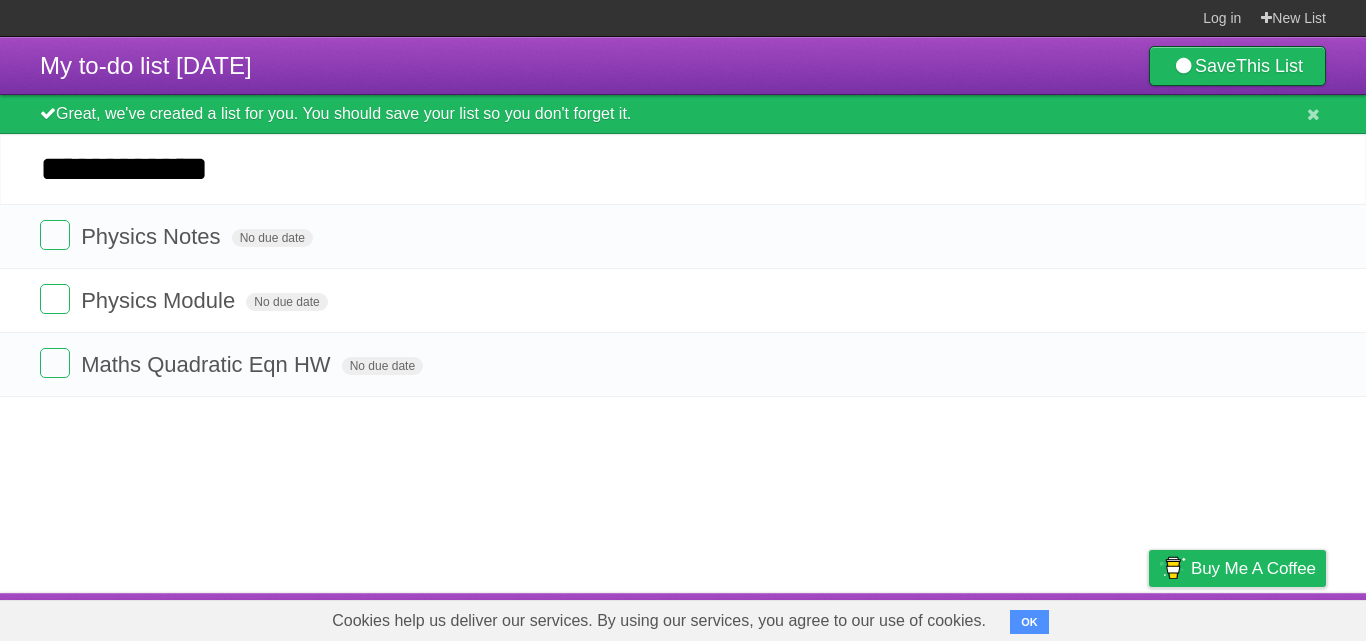 type on "**********" 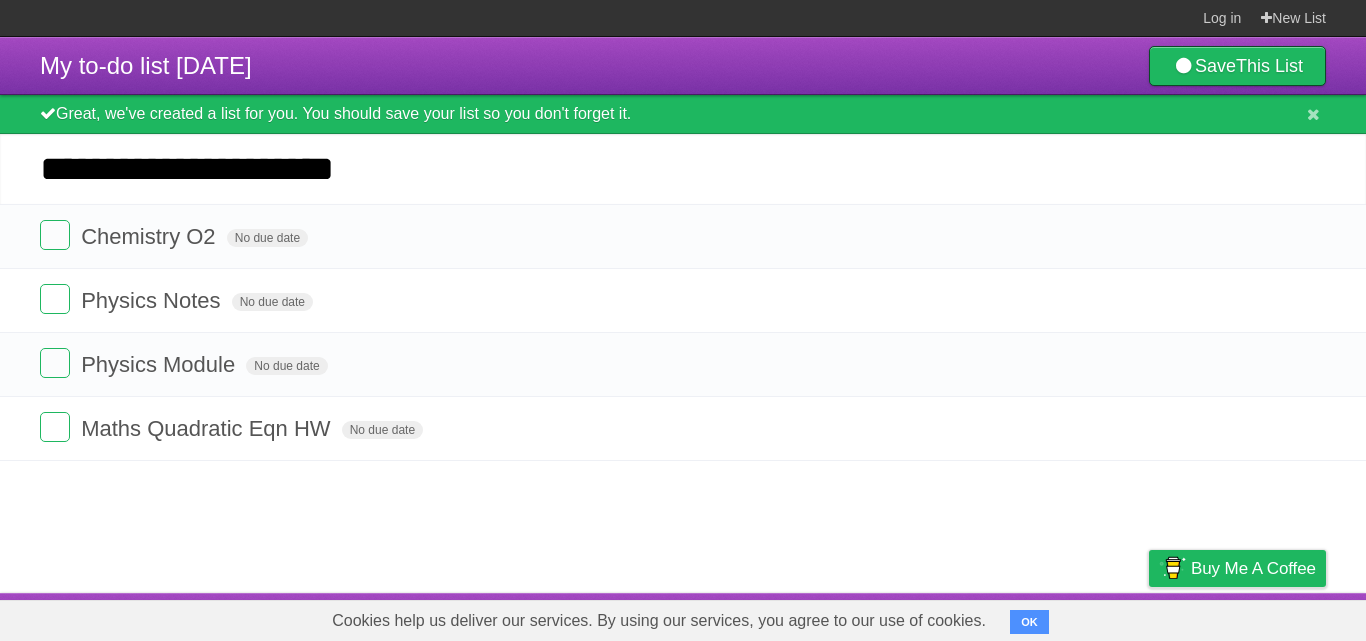 type on "**********" 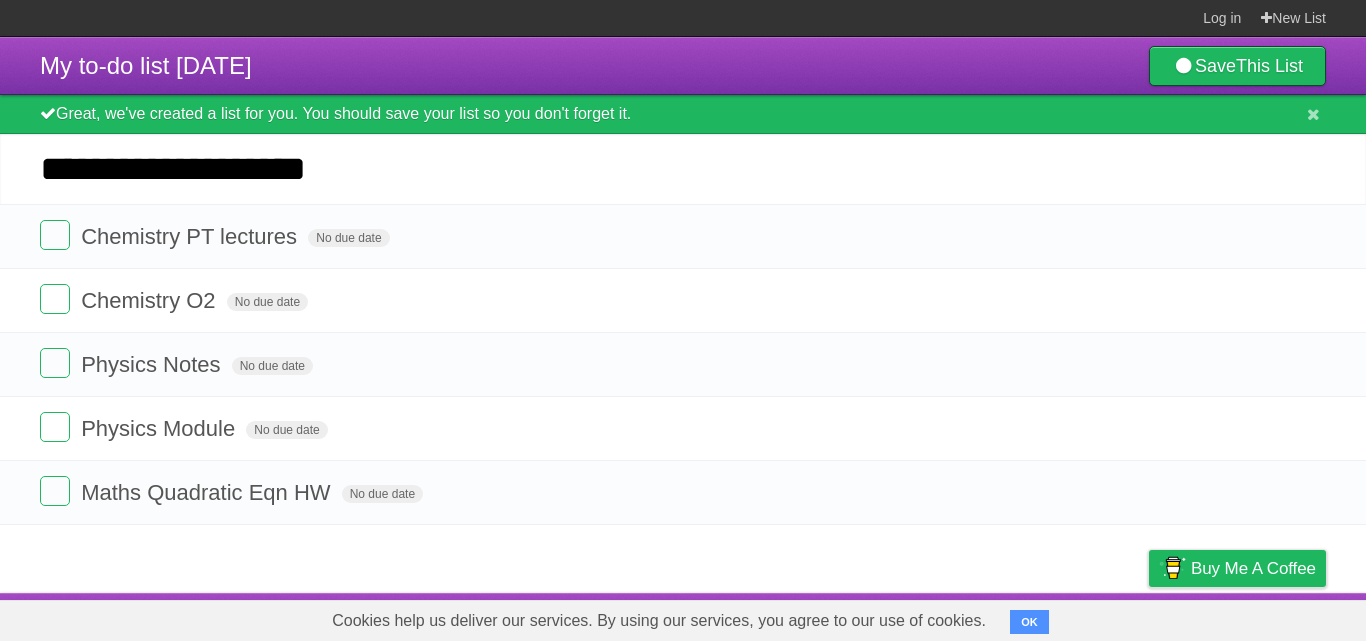 type on "**********" 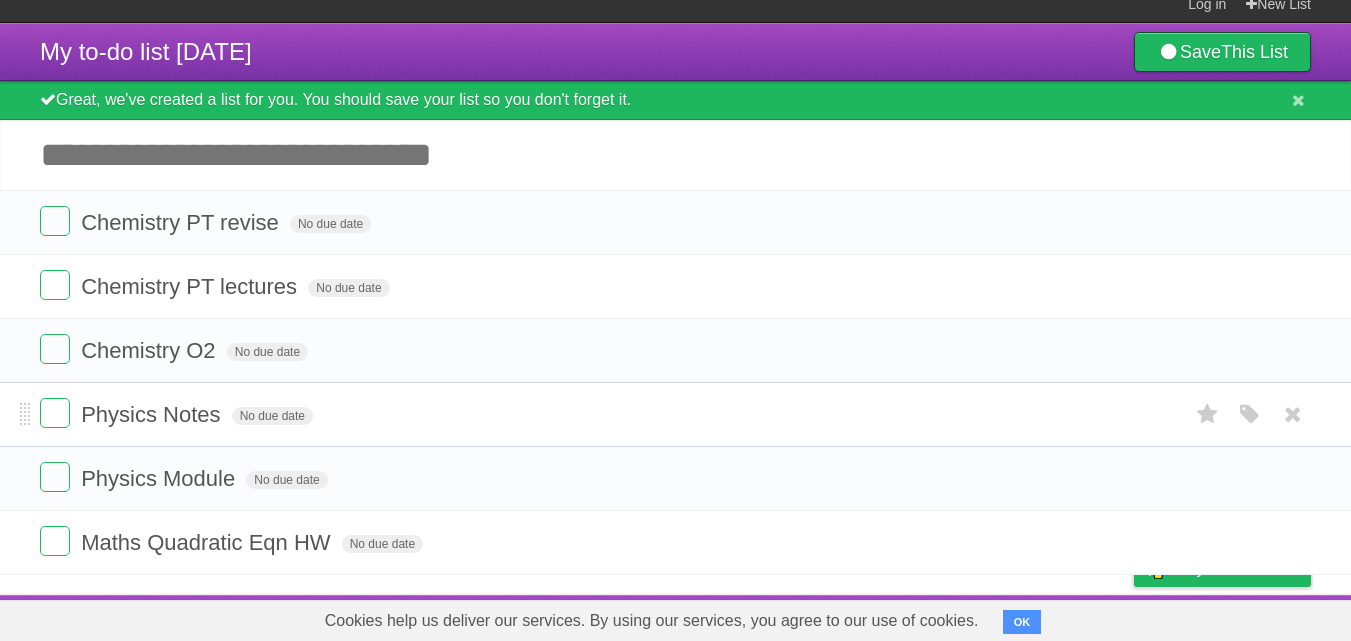 scroll, scrollTop: 18, scrollLeft: 0, axis: vertical 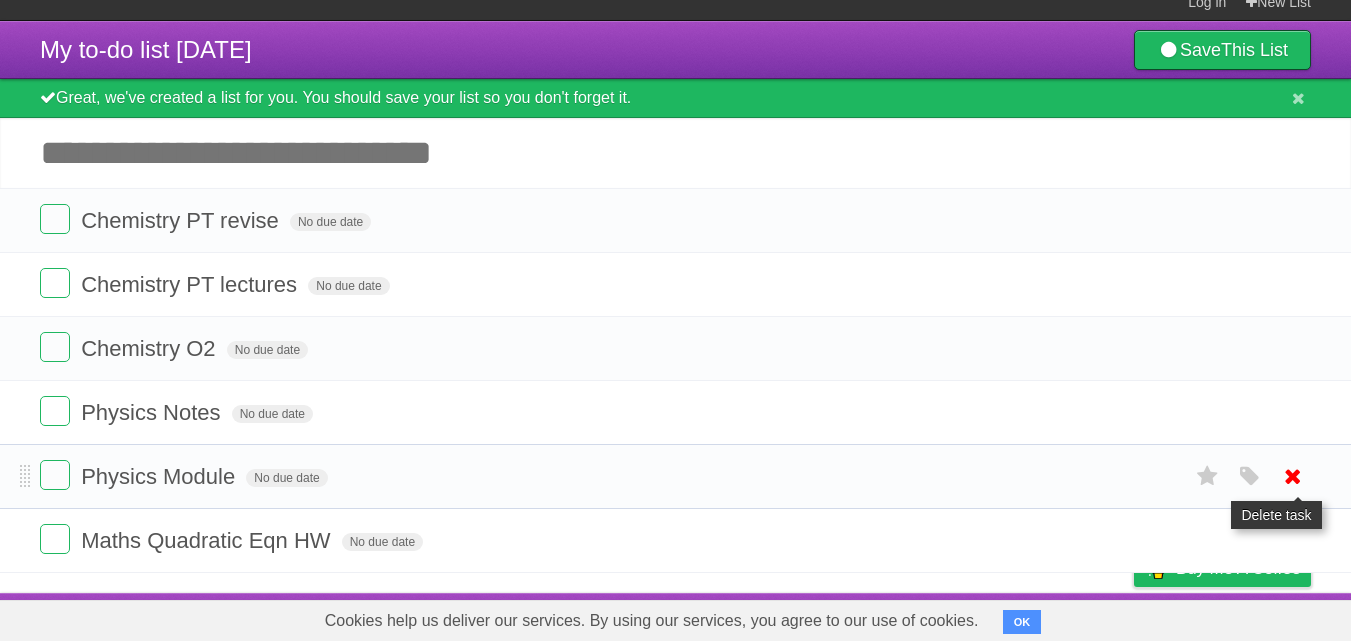 click at bounding box center [1293, 476] 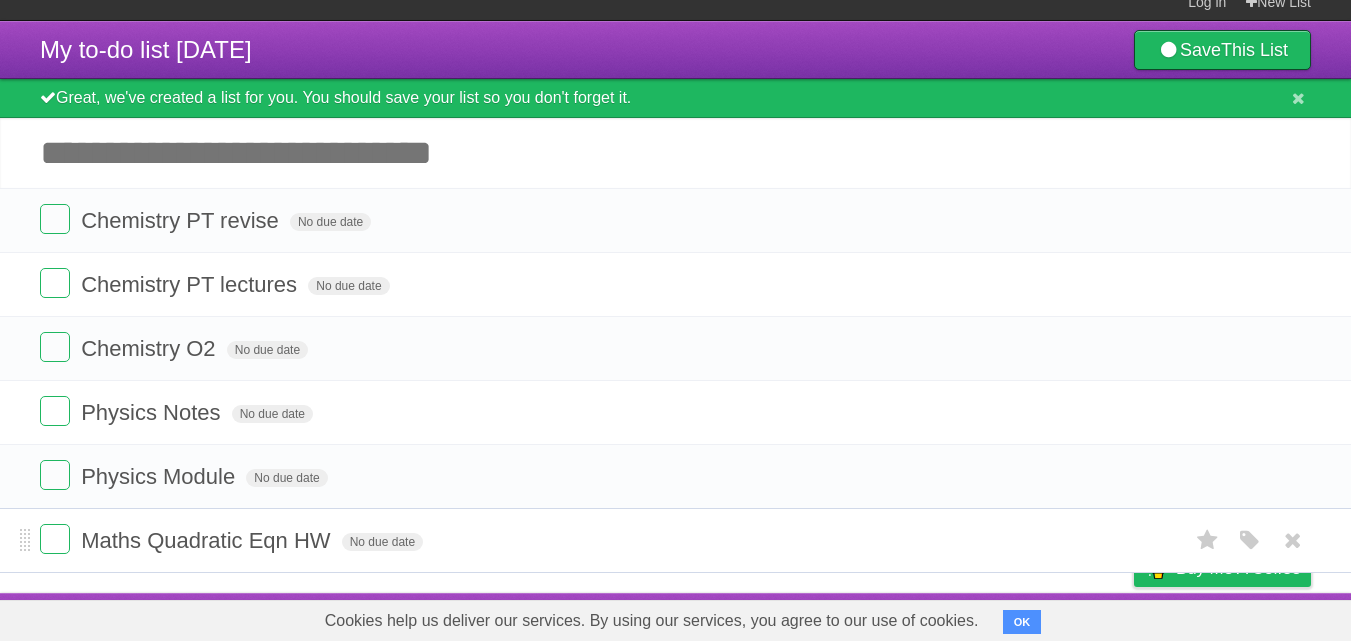 scroll, scrollTop: 0, scrollLeft: 0, axis: both 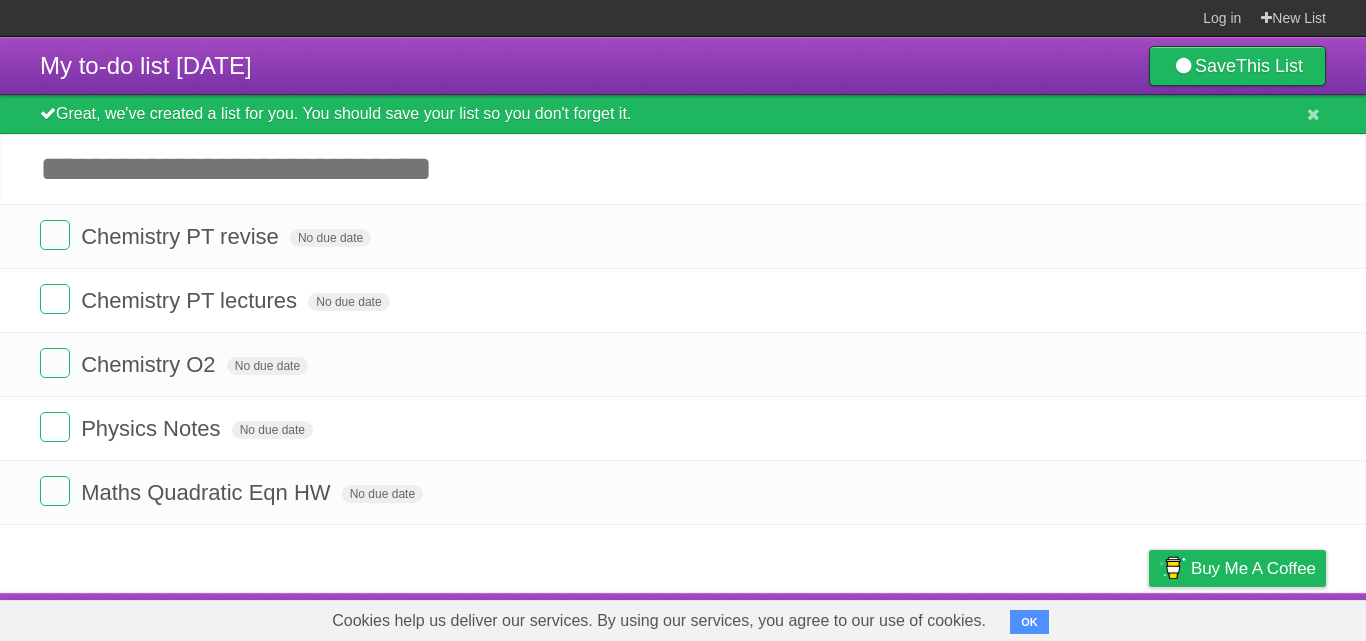 click on "Add another task" at bounding box center (683, 169) 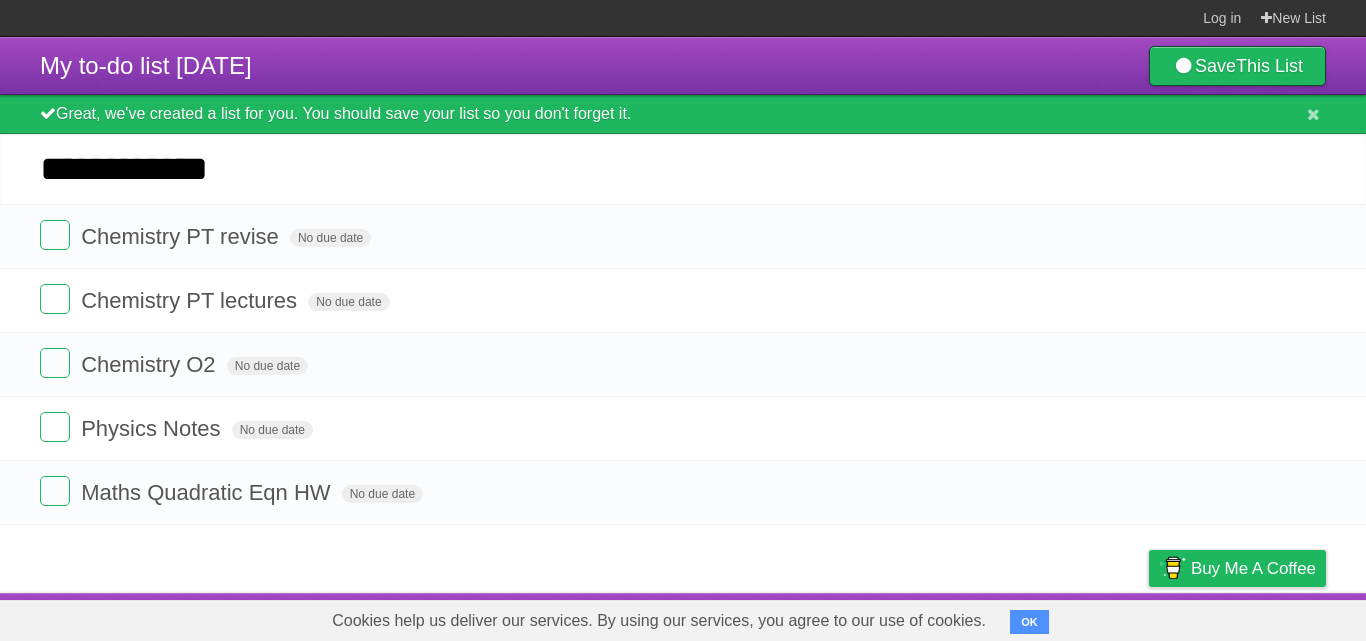 type on "**********" 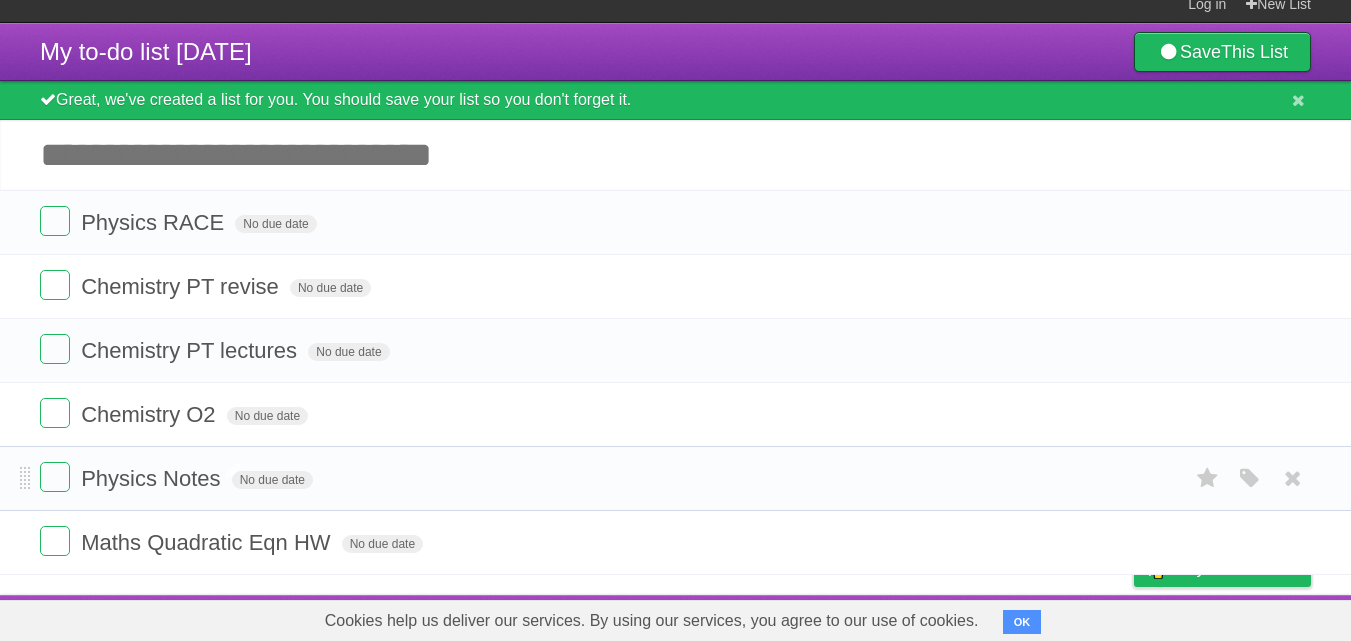 scroll, scrollTop: 18, scrollLeft: 0, axis: vertical 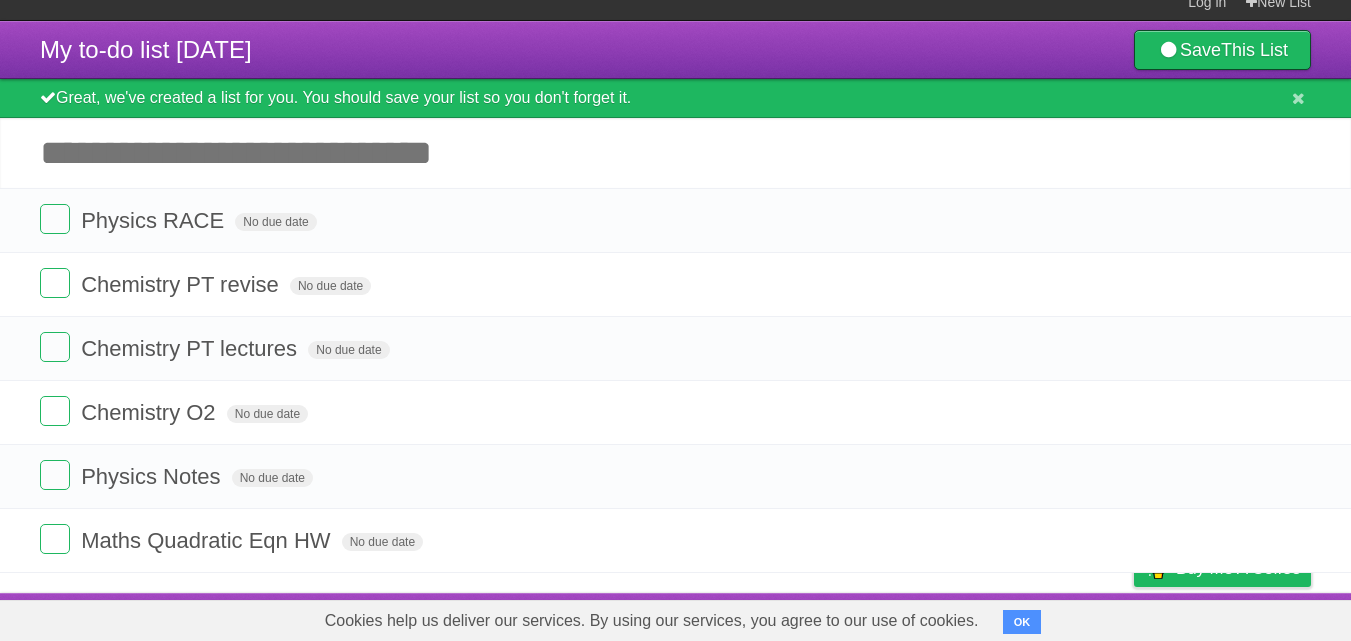drag, startPoint x: 78, startPoint y: 85, endPoint x: 1278, endPoint y: 102, distance: 1200.1204 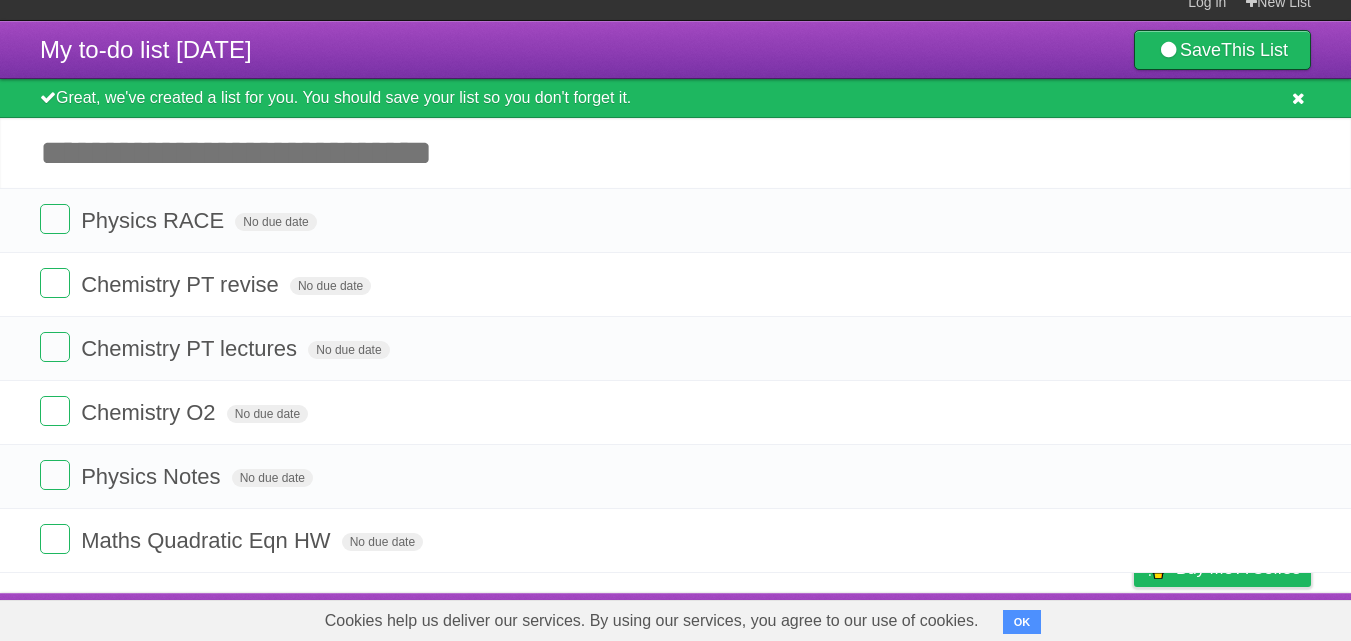 click at bounding box center (1298, 98) 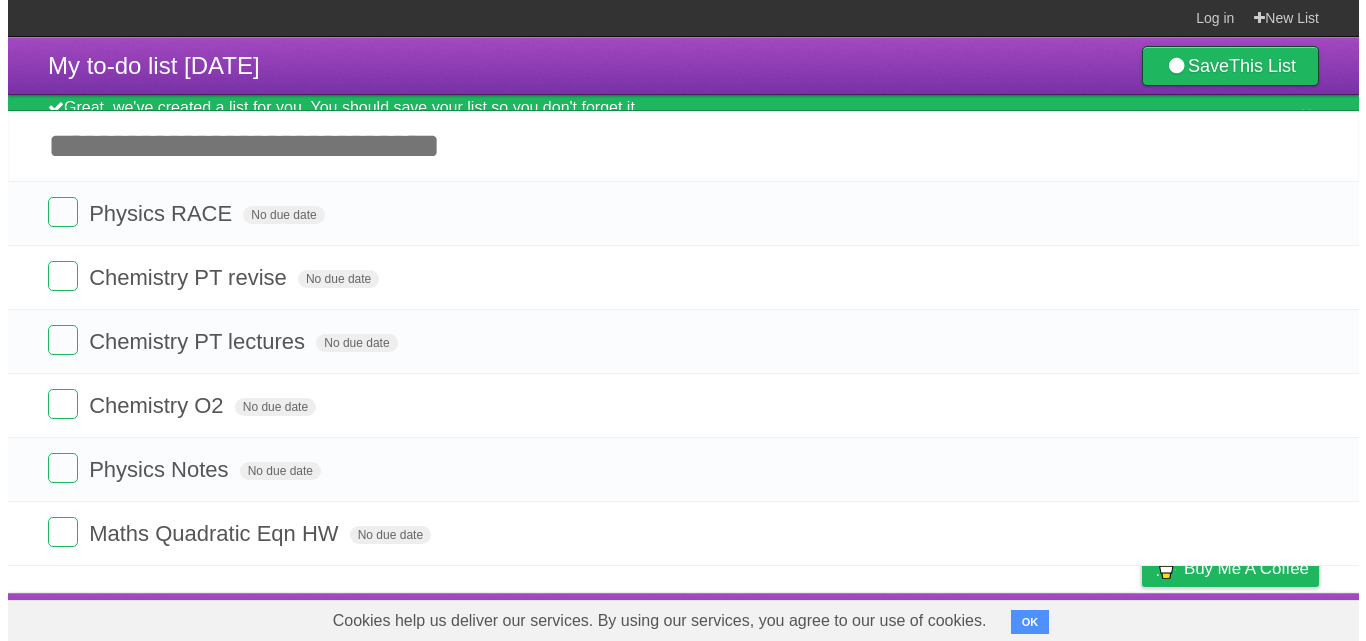 scroll, scrollTop: 0, scrollLeft: 0, axis: both 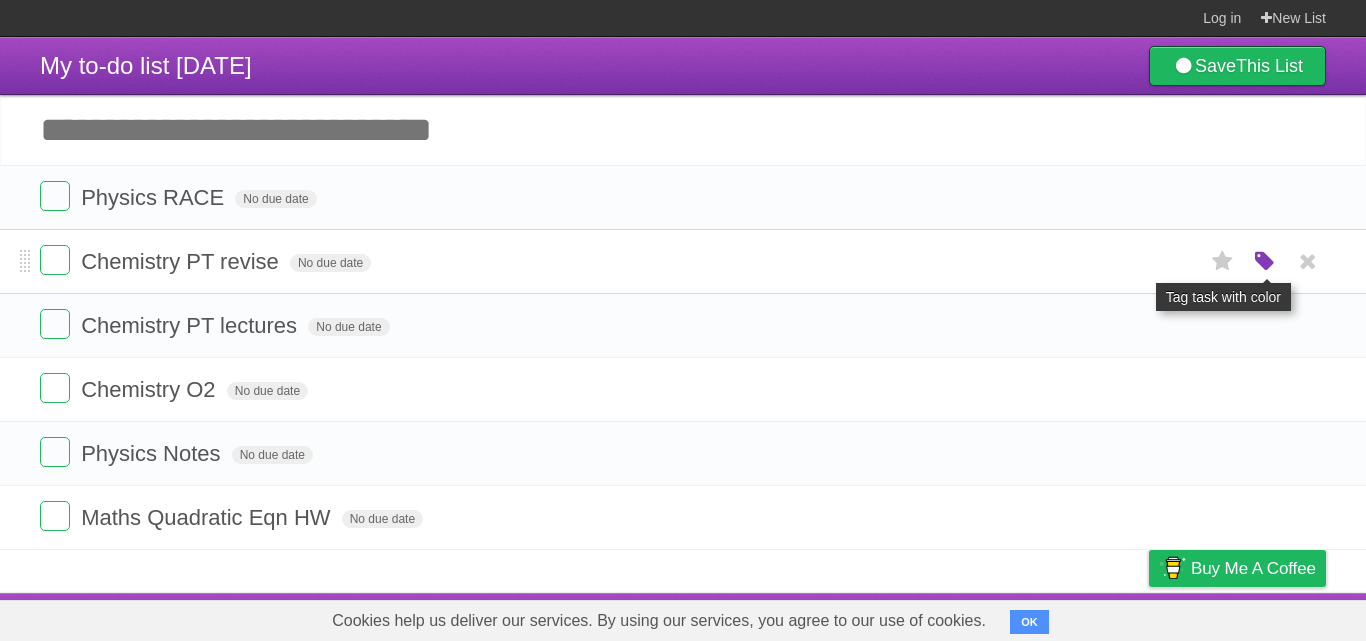 click at bounding box center [1265, 262] 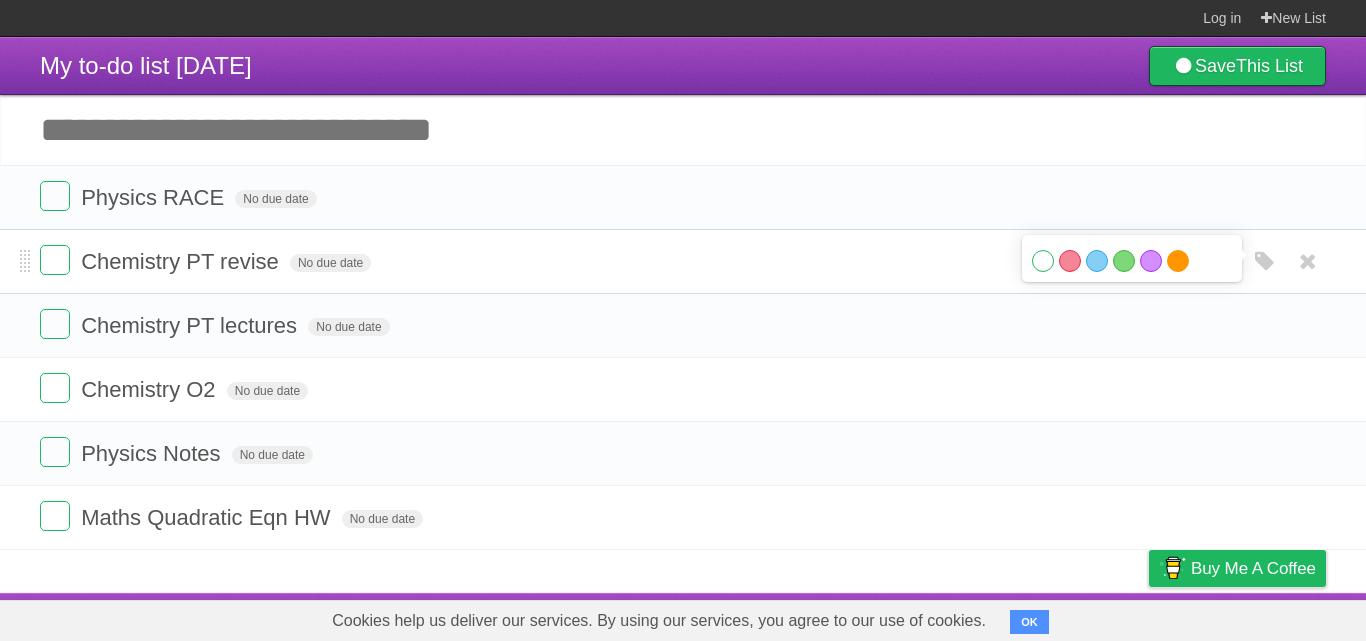 click on "Orange" at bounding box center (1178, 261) 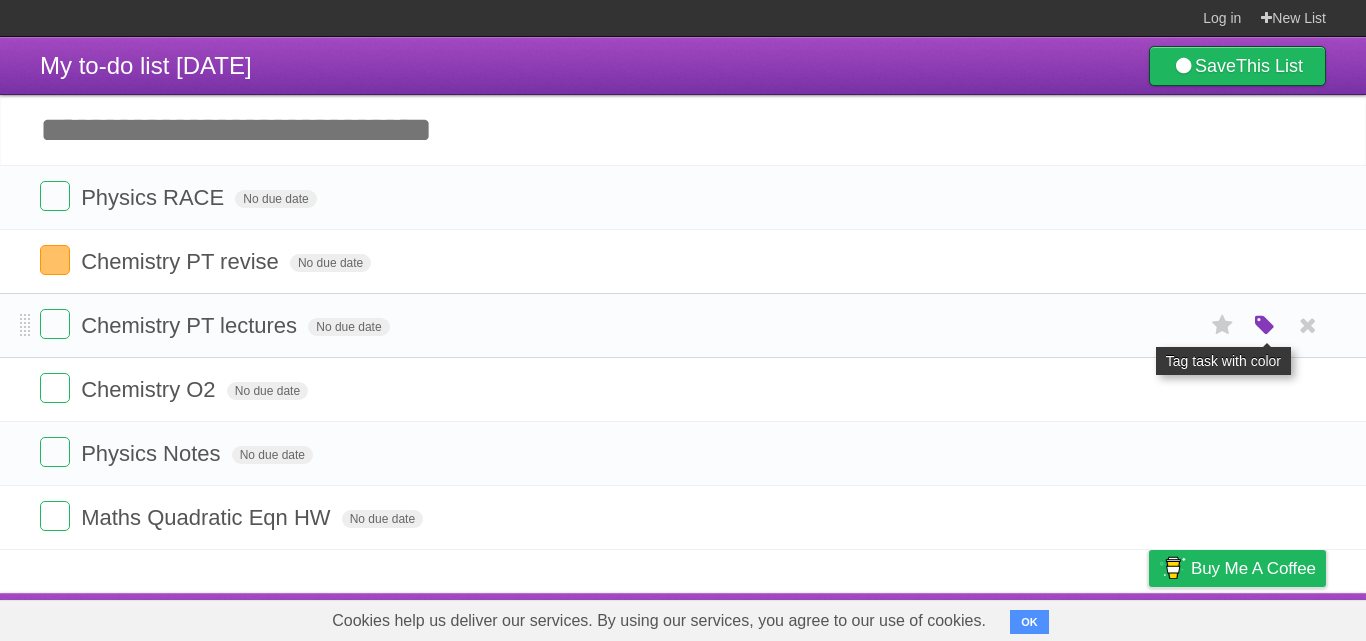 click at bounding box center [1265, 326] 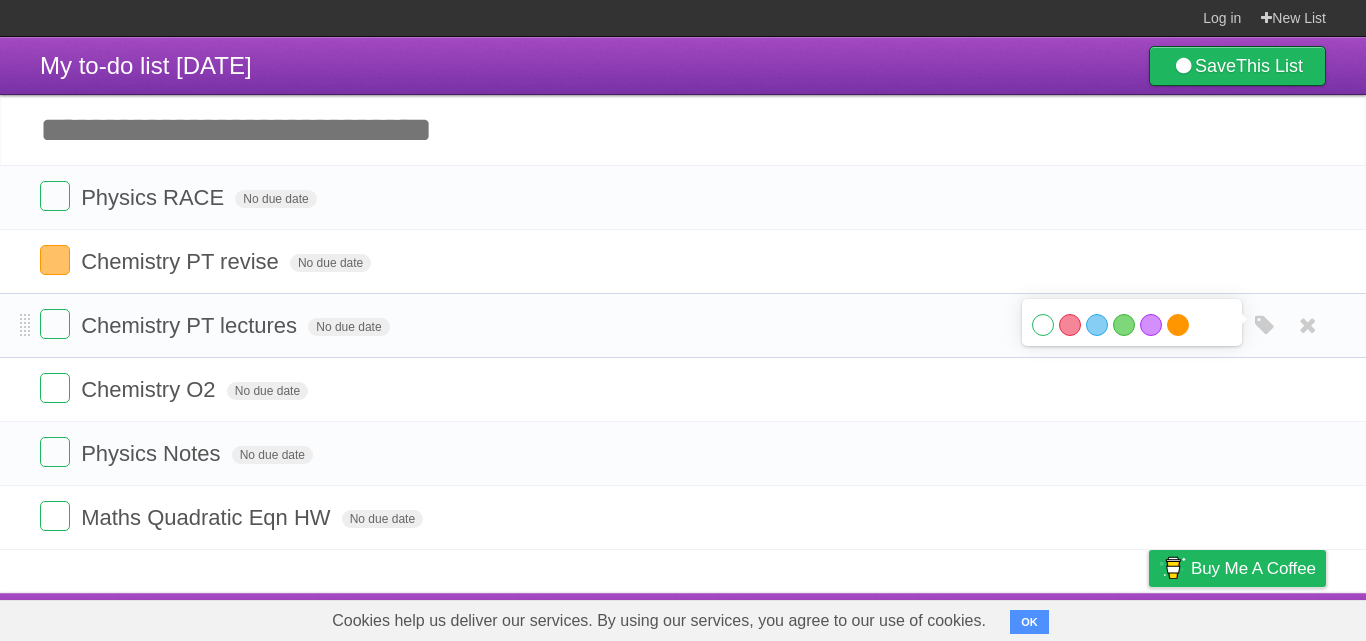 click on "Orange" at bounding box center (1178, 325) 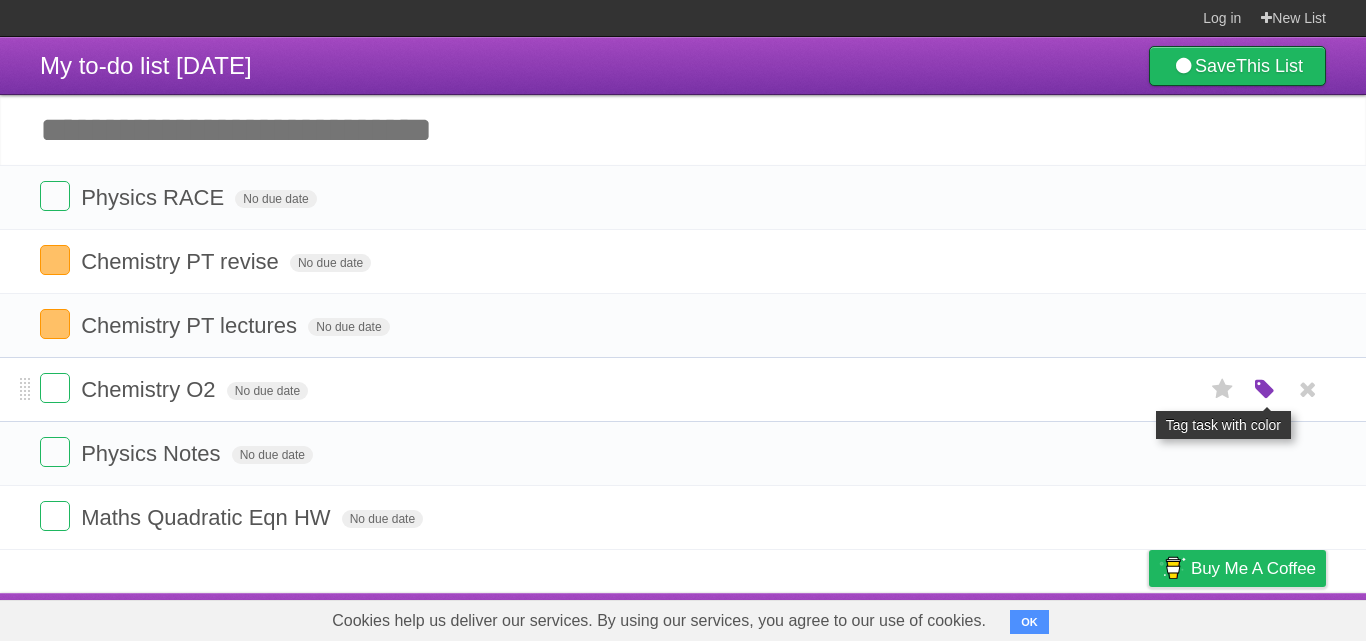 click at bounding box center [1265, 390] 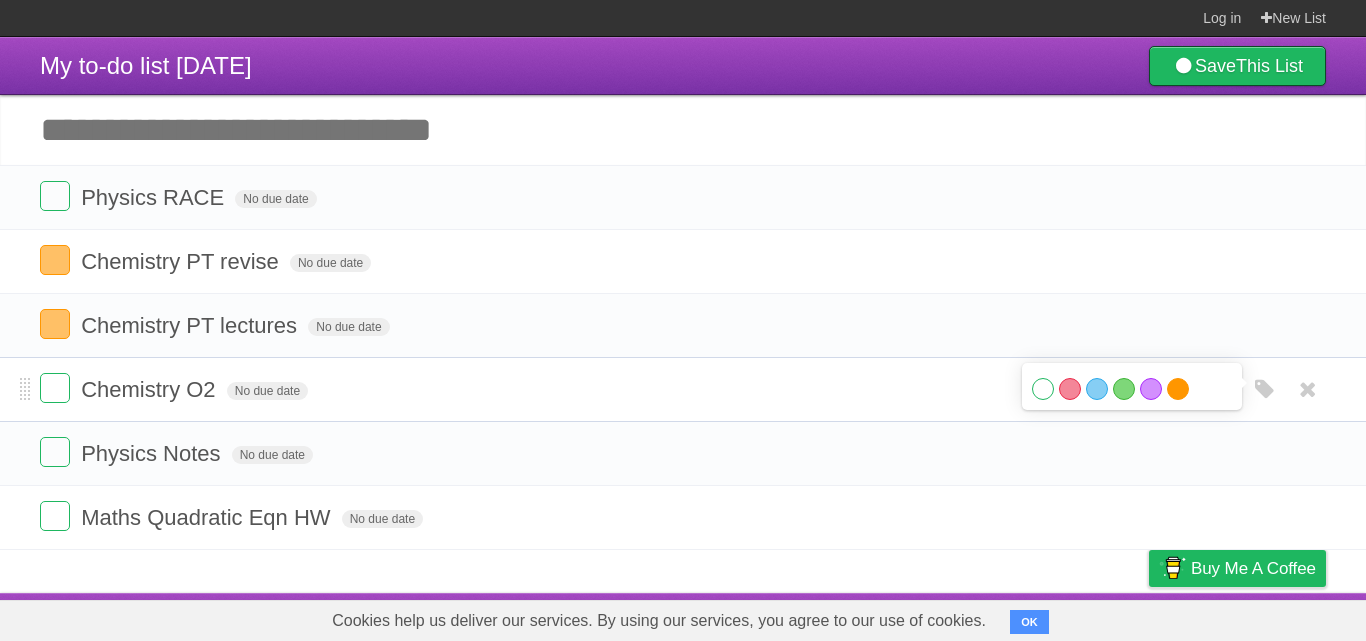 click on "Orange" at bounding box center (1178, 389) 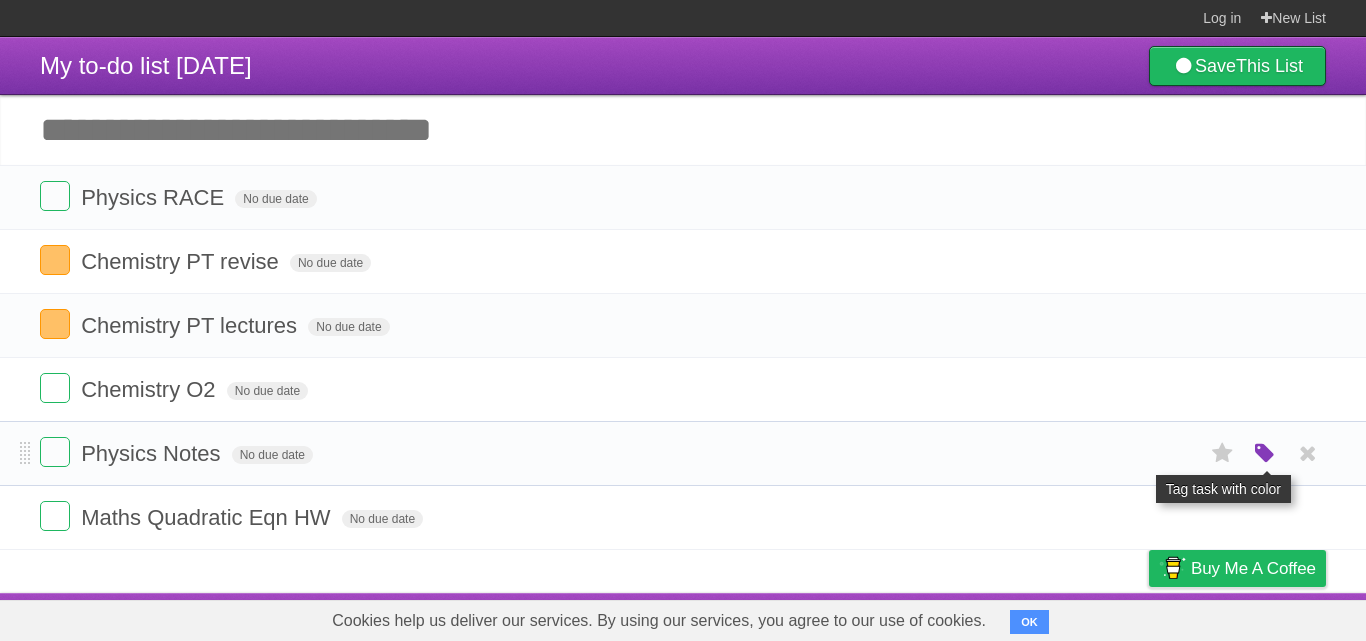 click at bounding box center (1265, 454) 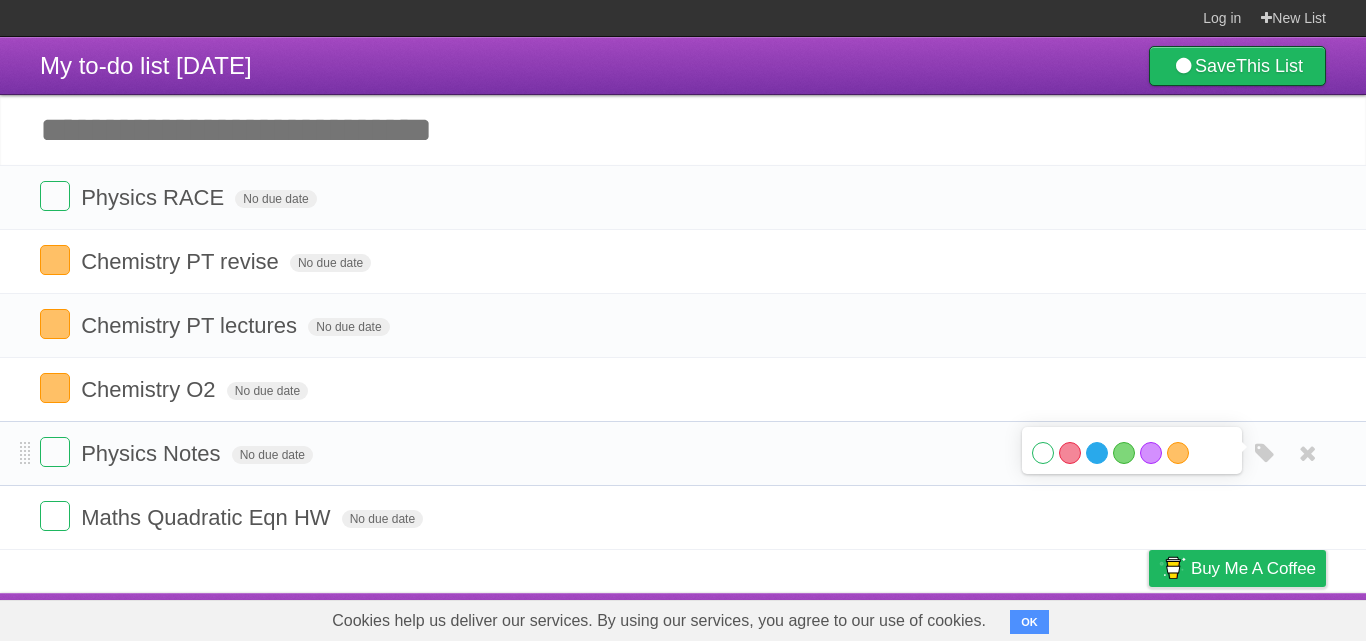 click on "Blue" at bounding box center (1097, 453) 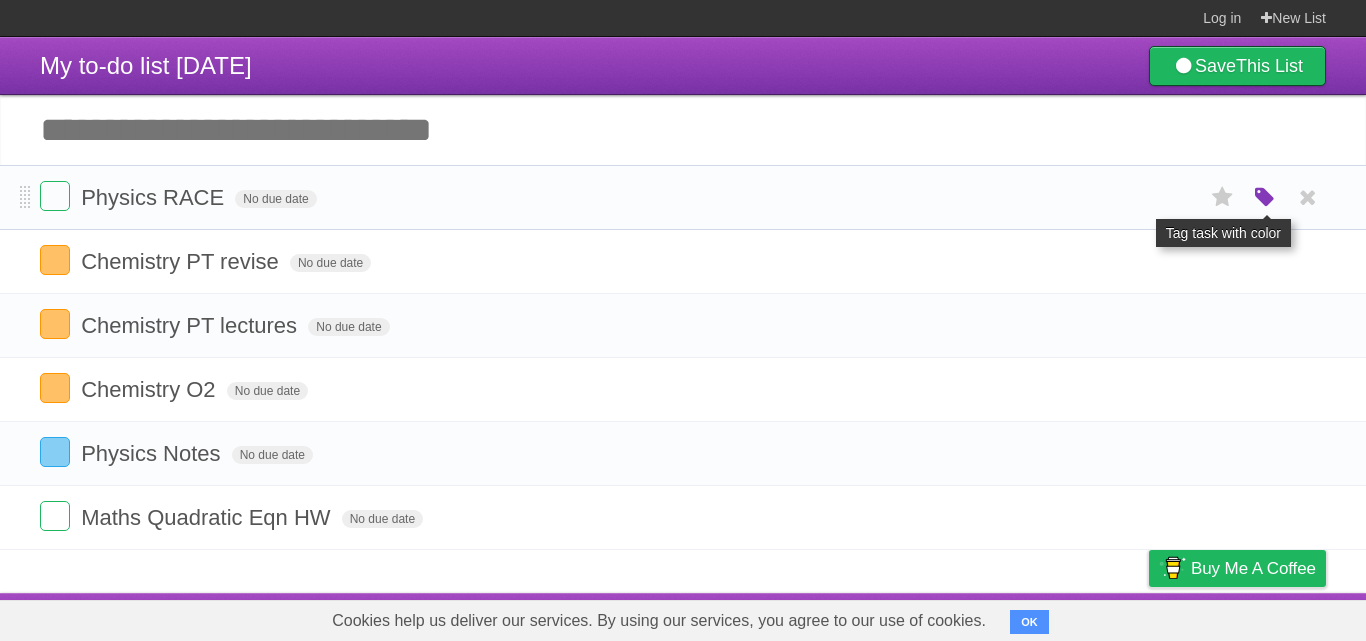 click at bounding box center [1265, 198] 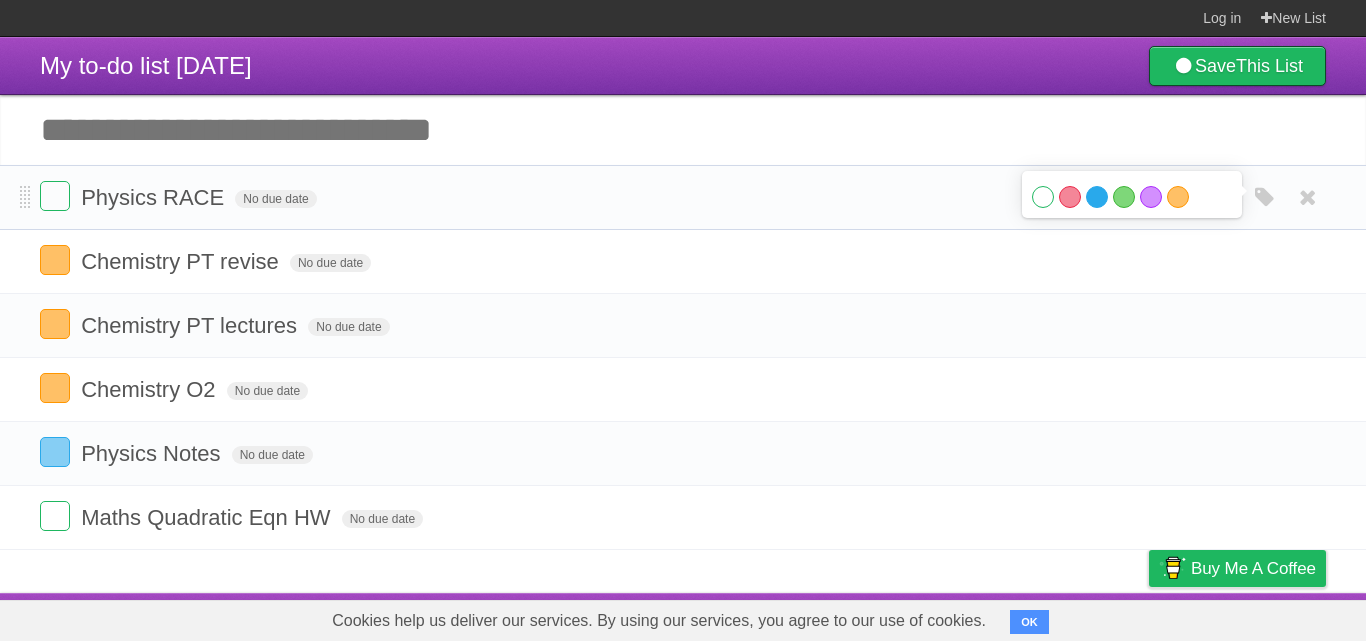 click on "Blue" at bounding box center [1097, 197] 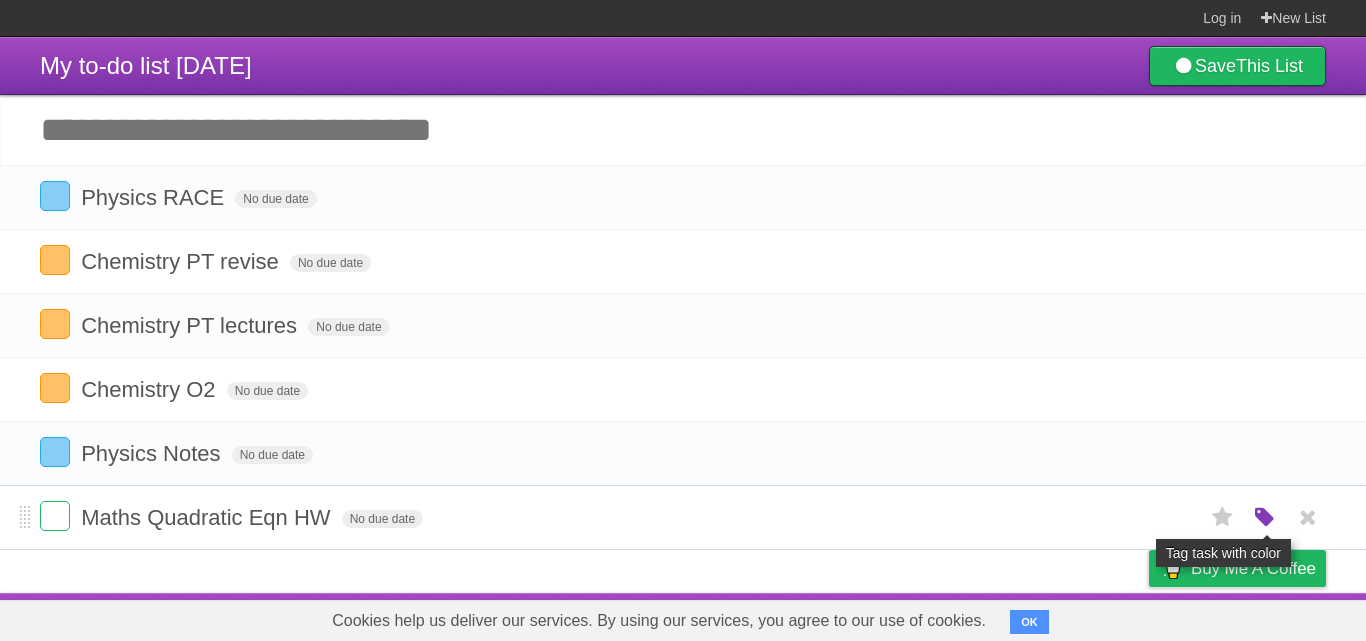 click at bounding box center [1265, 518] 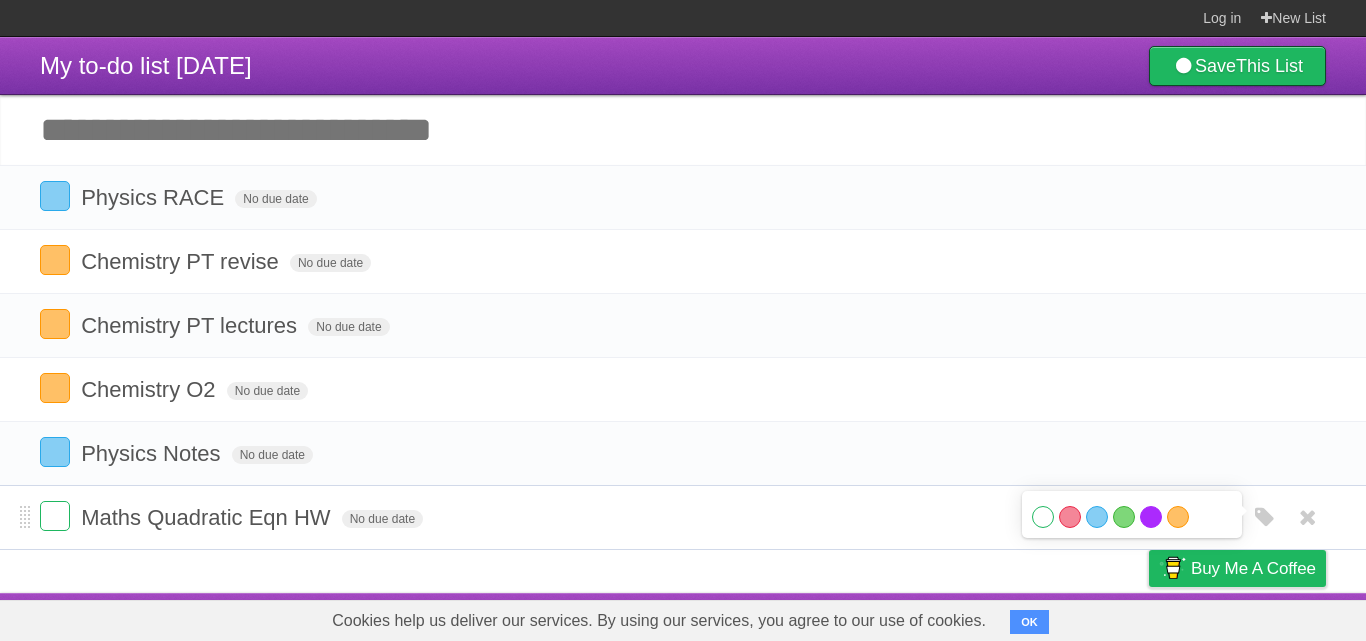 click on "Purple" at bounding box center [1151, 517] 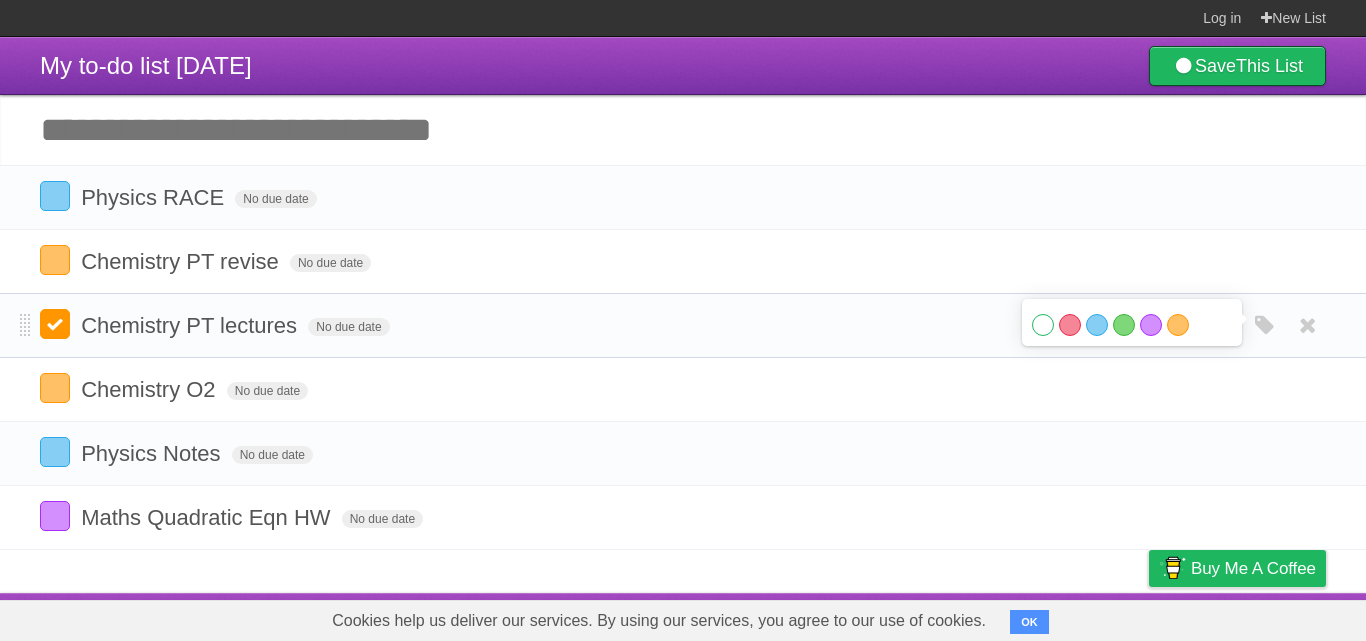 click at bounding box center [55, 324] 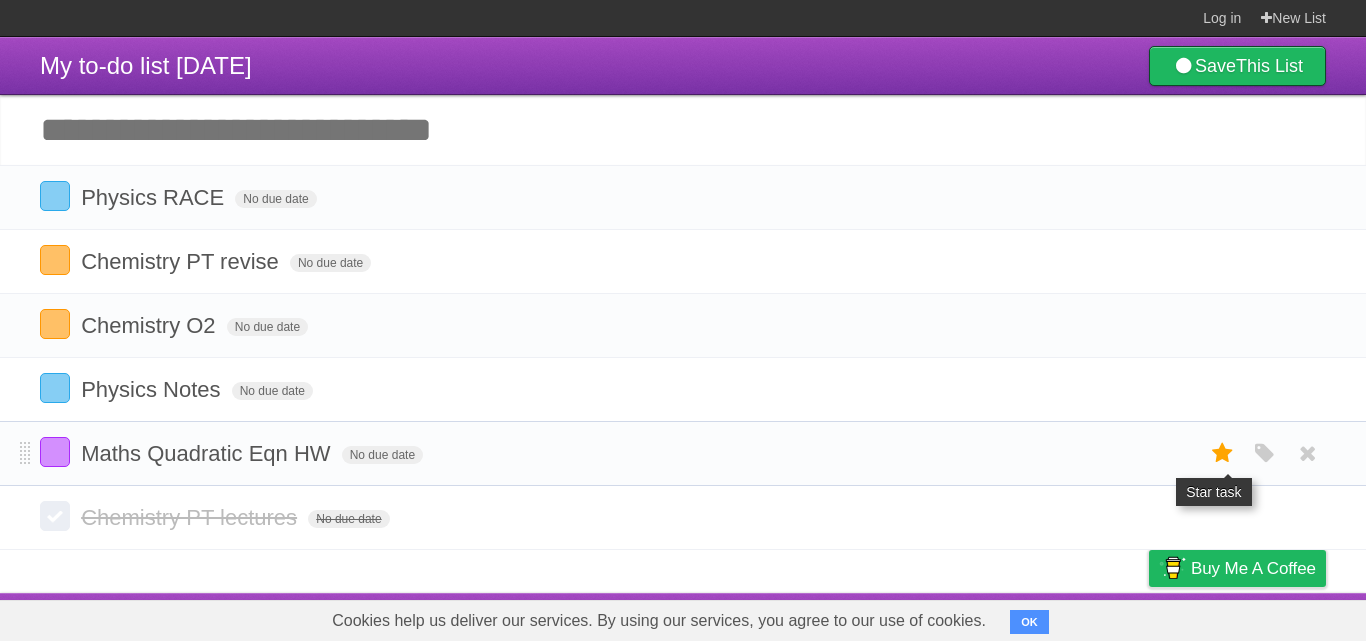 click at bounding box center (1223, 453) 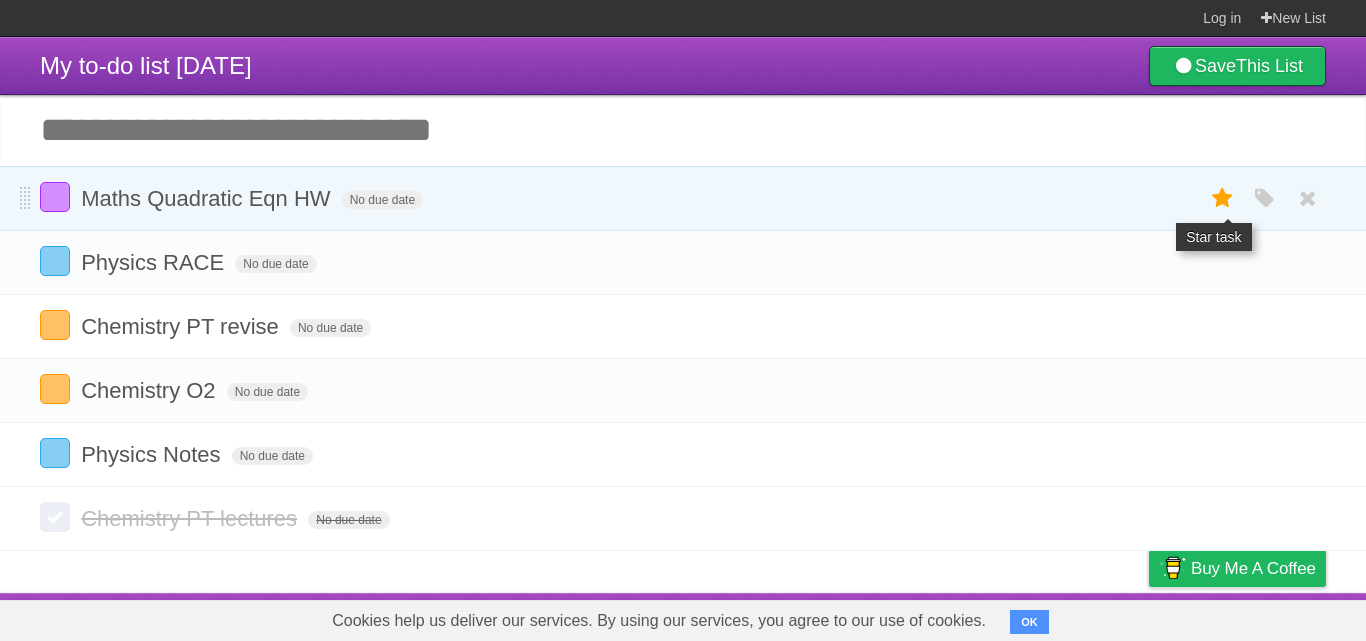 click at bounding box center [1223, 198] 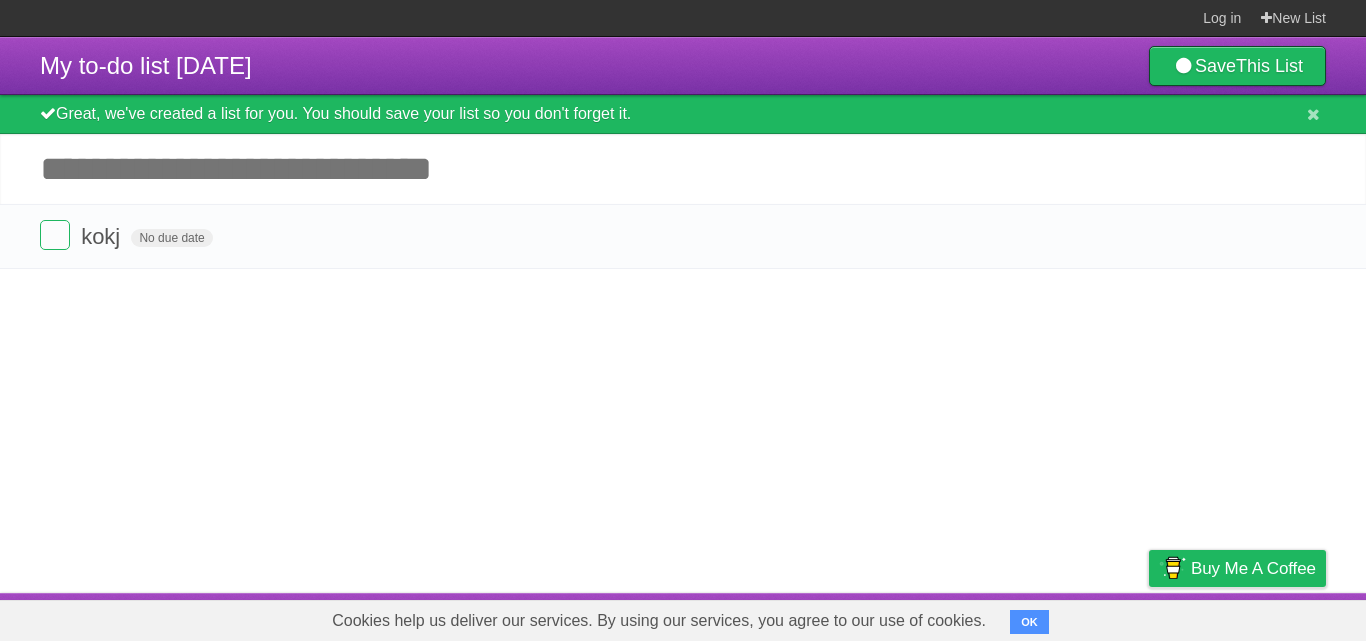 scroll, scrollTop: 0, scrollLeft: 0, axis: both 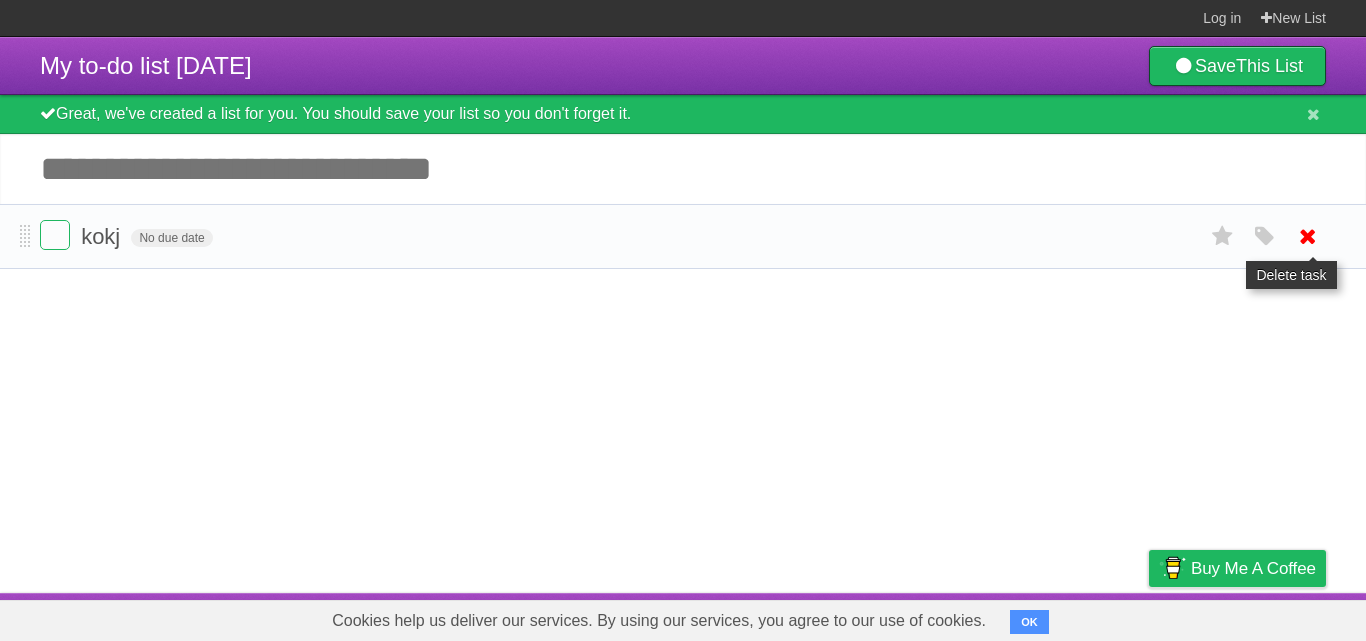 click at bounding box center [1308, 236] 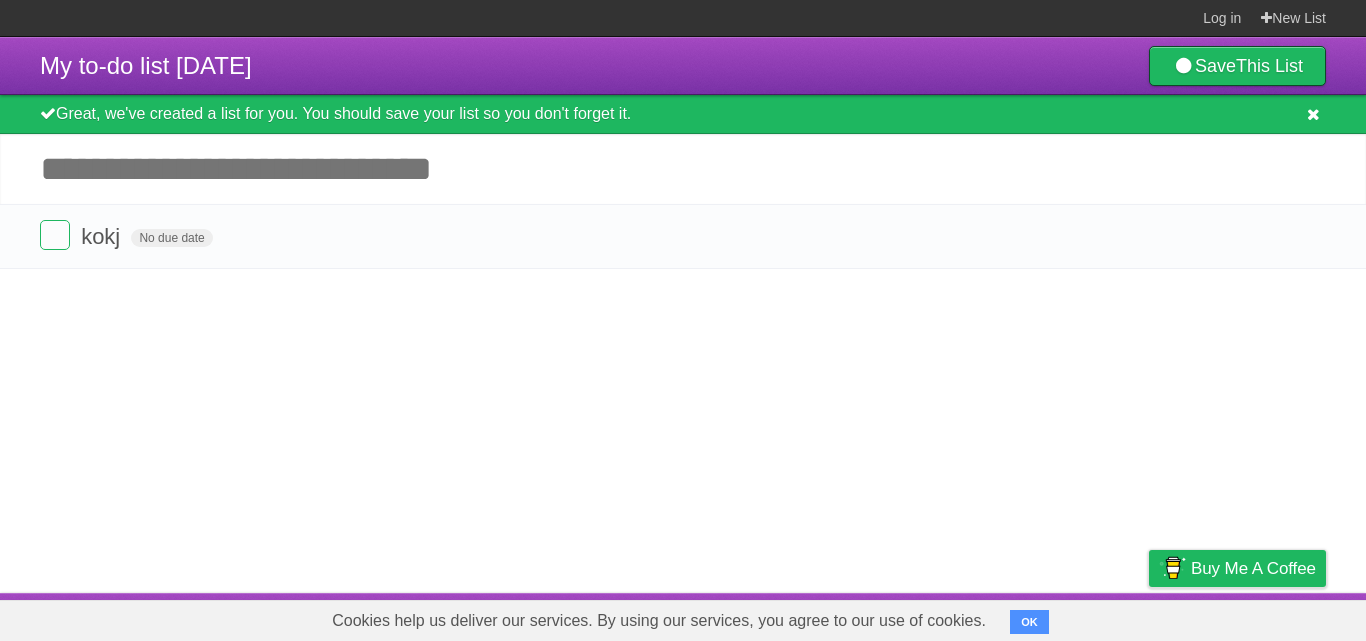 click at bounding box center [1313, 114] 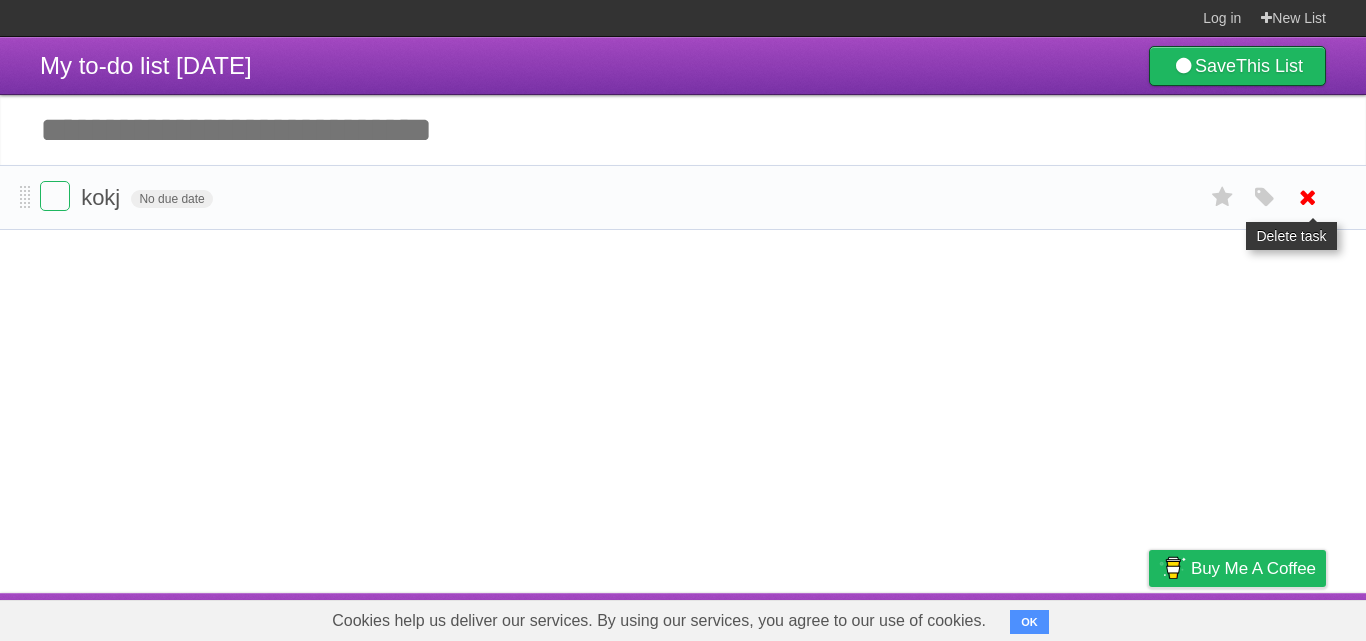 click at bounding box center [1308, 197] 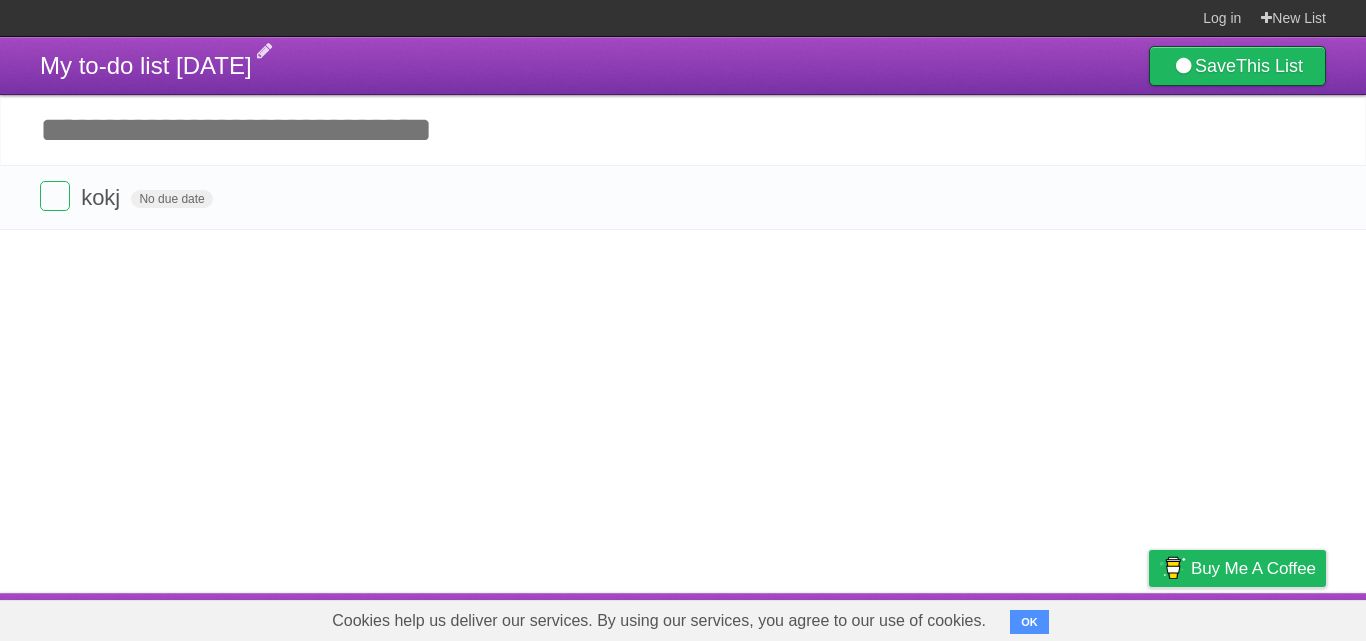 click on "My to-do list [DATE]" at bounding box center [146, 65] 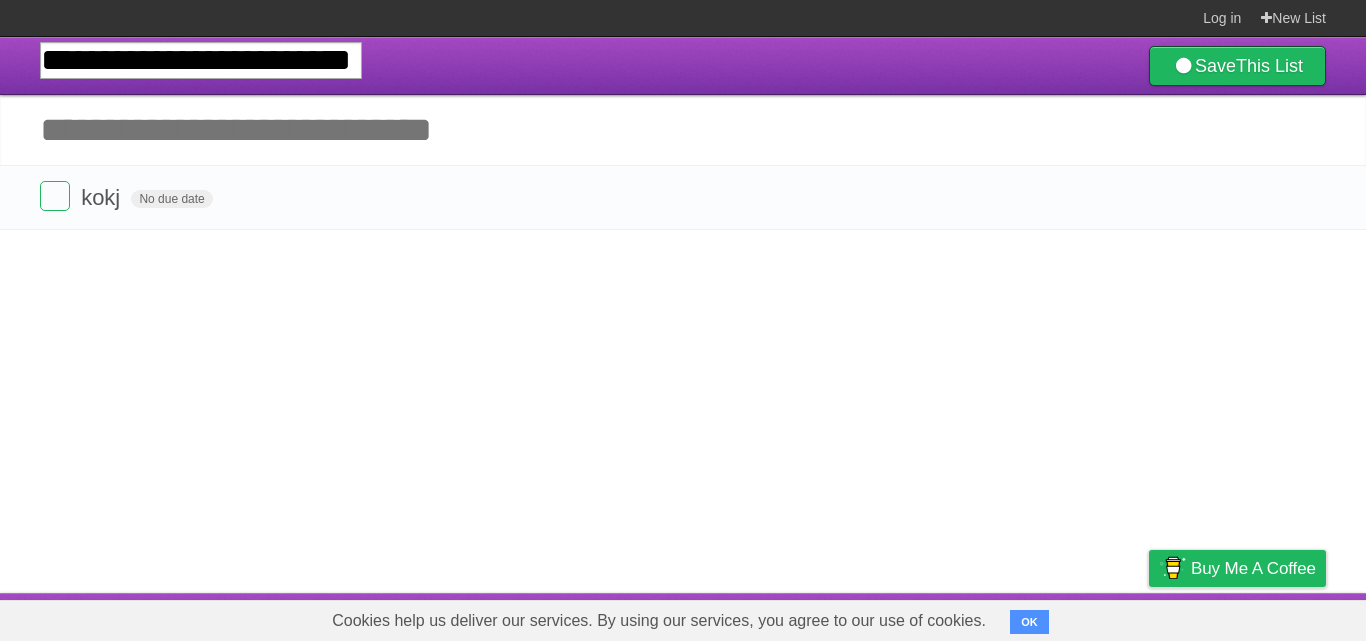 click on "Add another task" at bounding box center [683, 130] 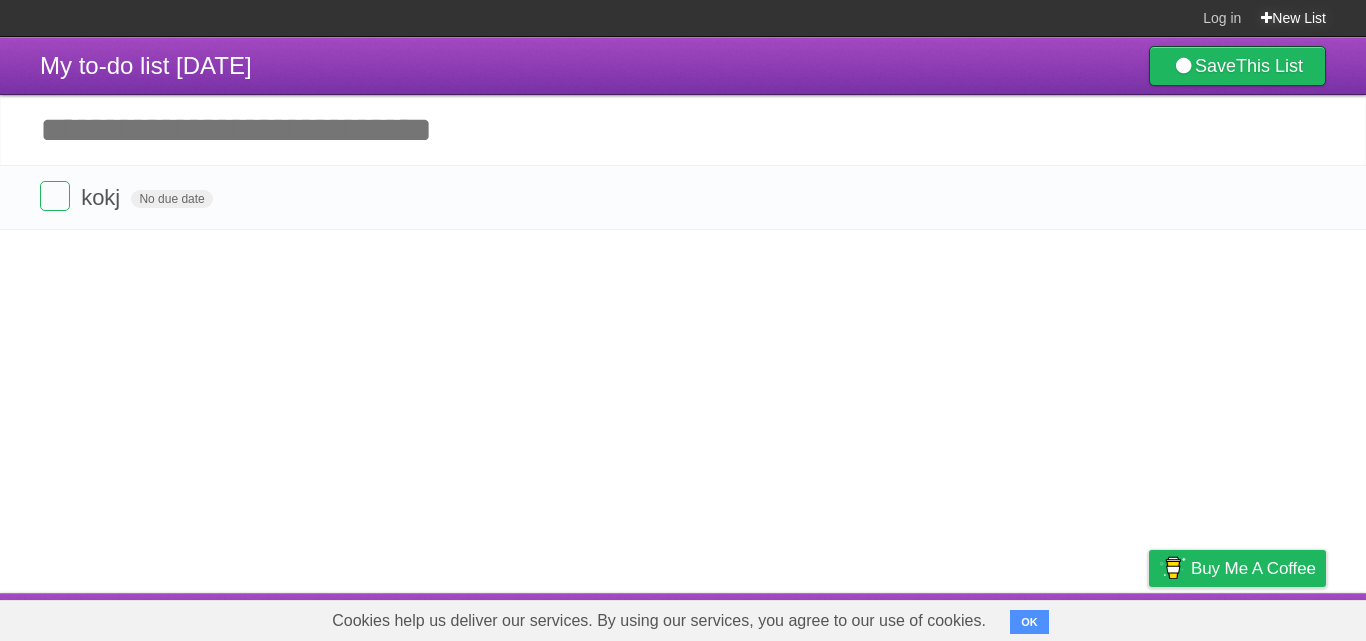 click on "New List" at bounding box center (1293, 18) 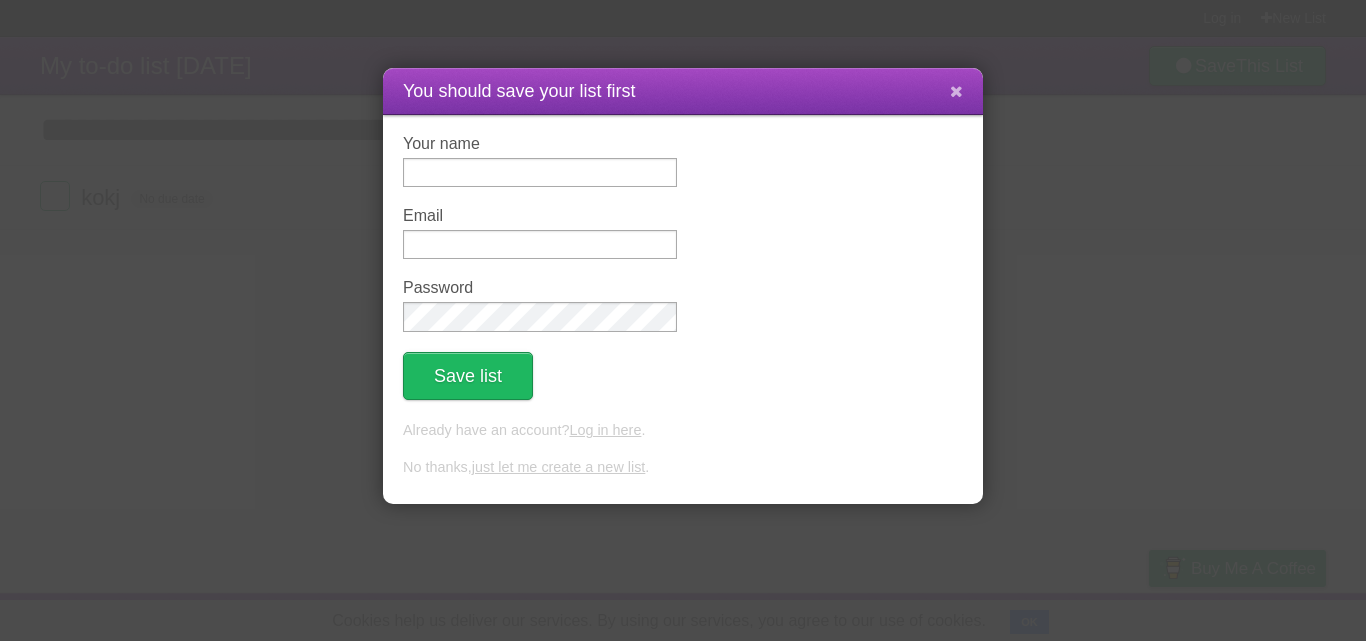 click at bounding box center (956, 91) 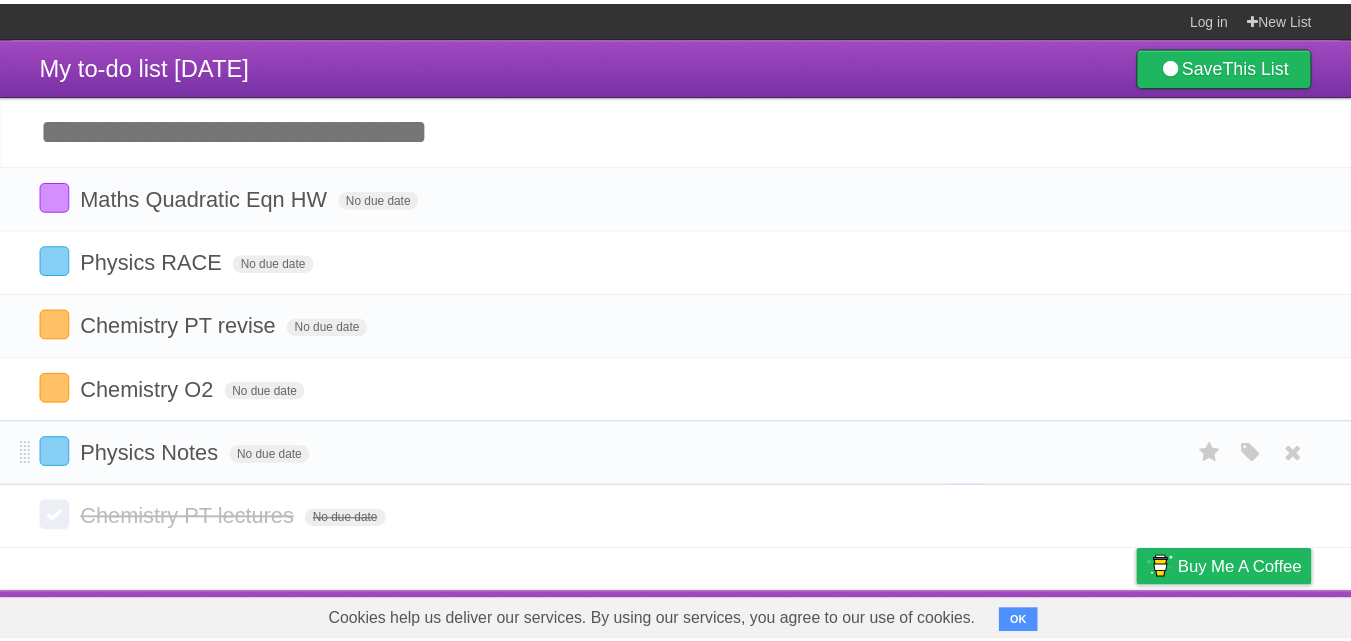scroll, scrollTop: 0, scrollLeft: 0, axis: both 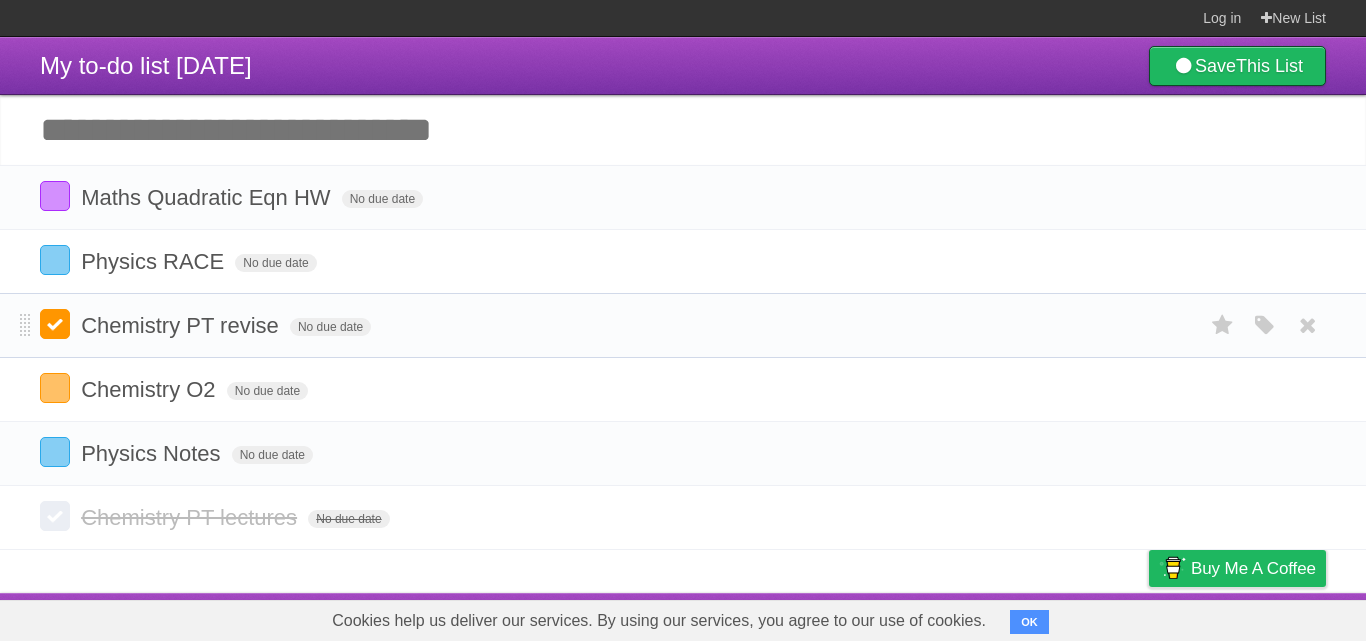 click at bounding box center (55, 324) 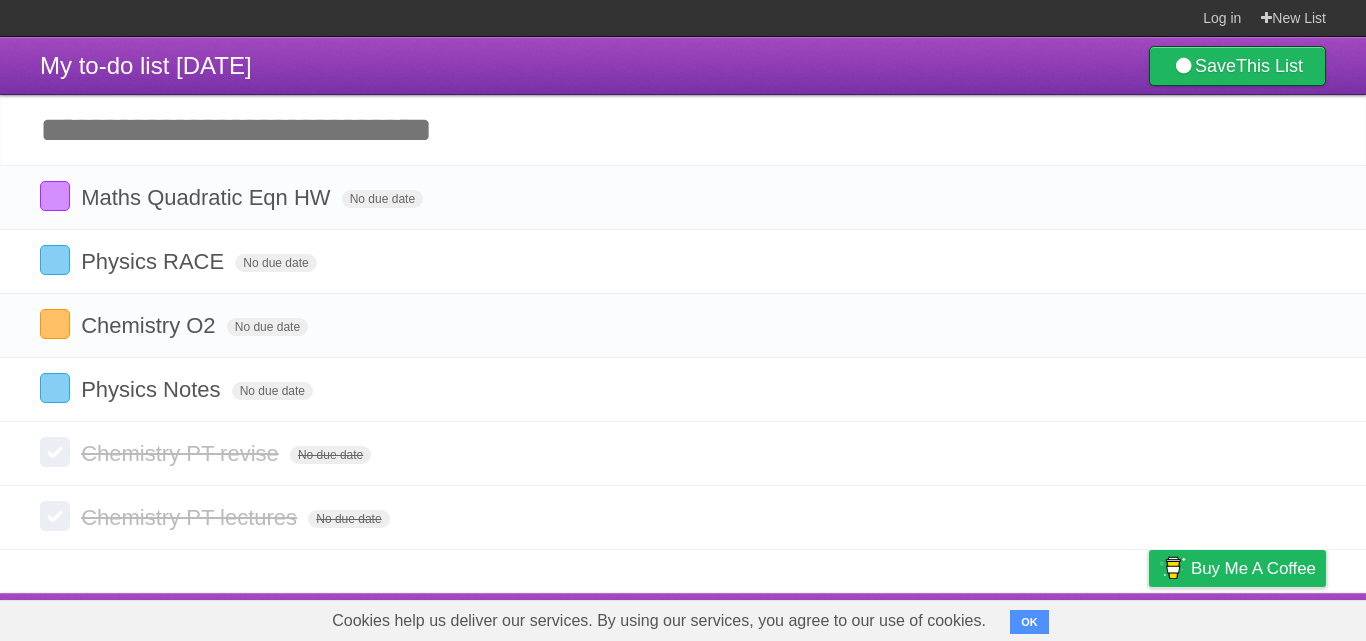 click on "Add another task" at bounding box center [683, 130] 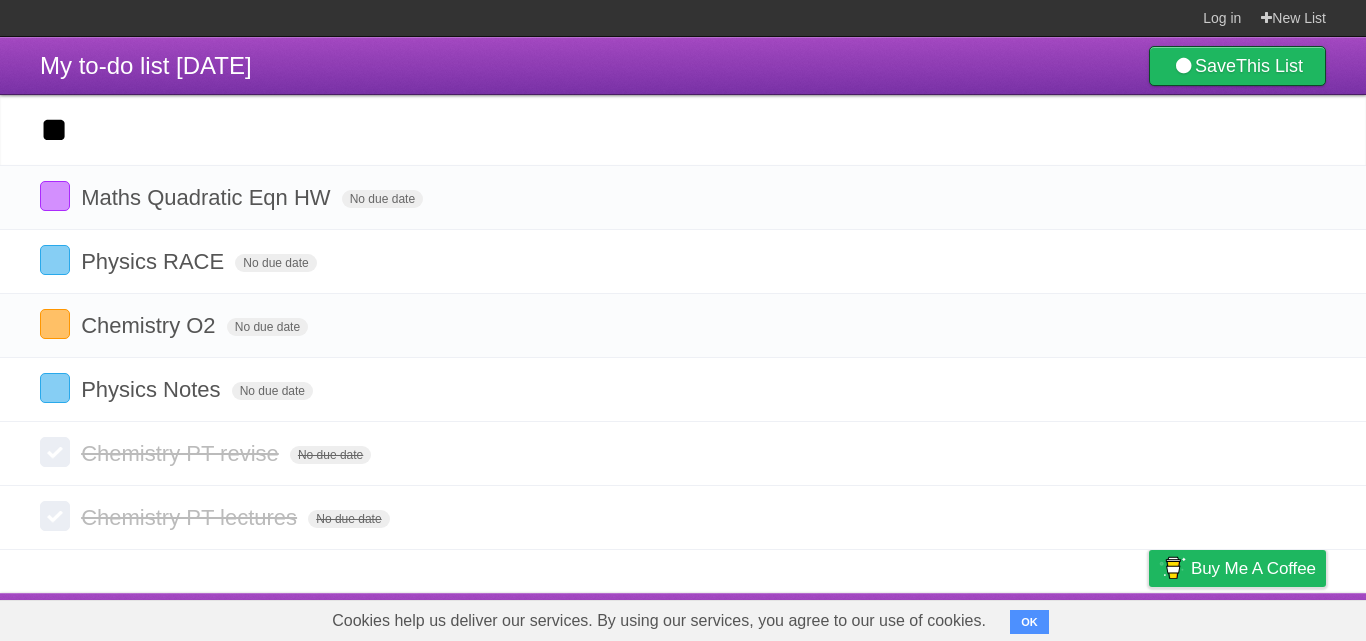type on "*" 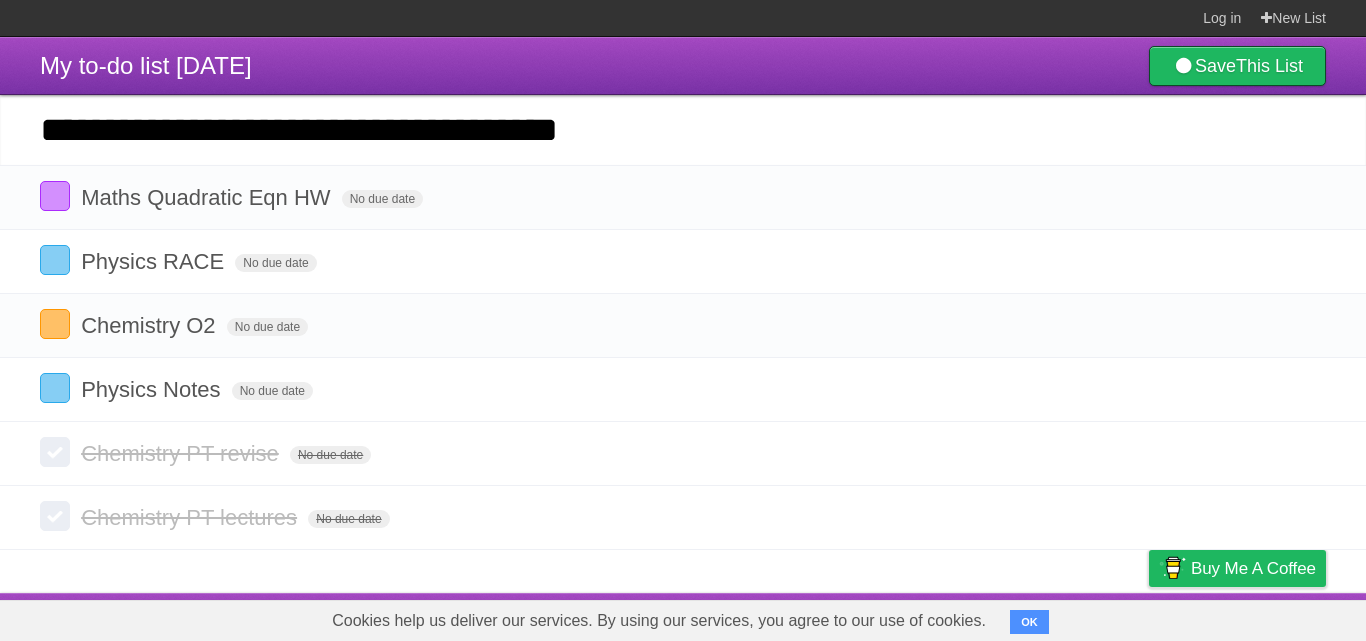type on "**********" 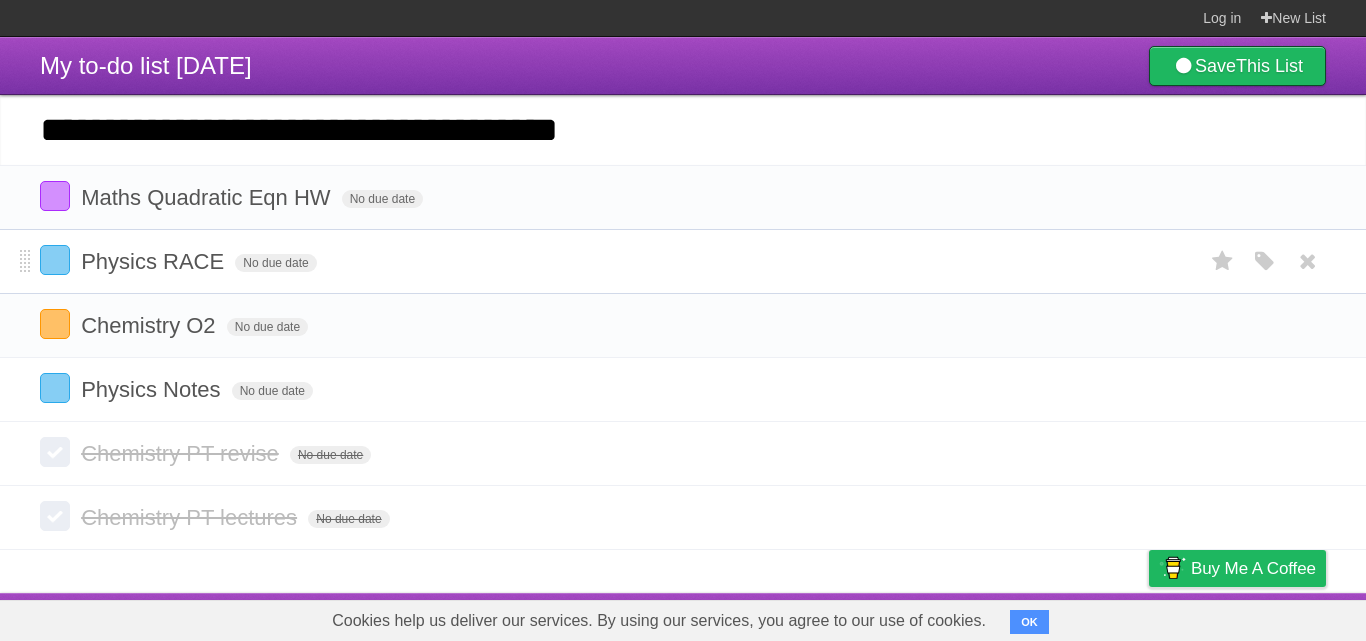 type 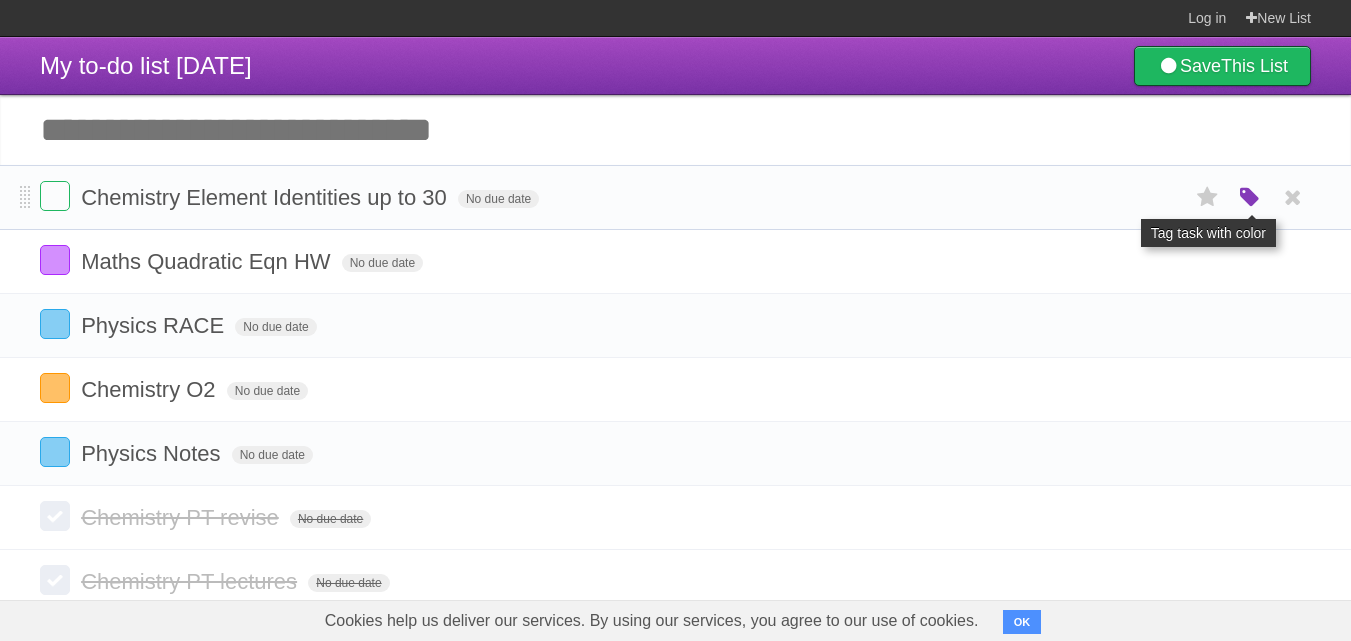 click at bounding box center (1250, 198) 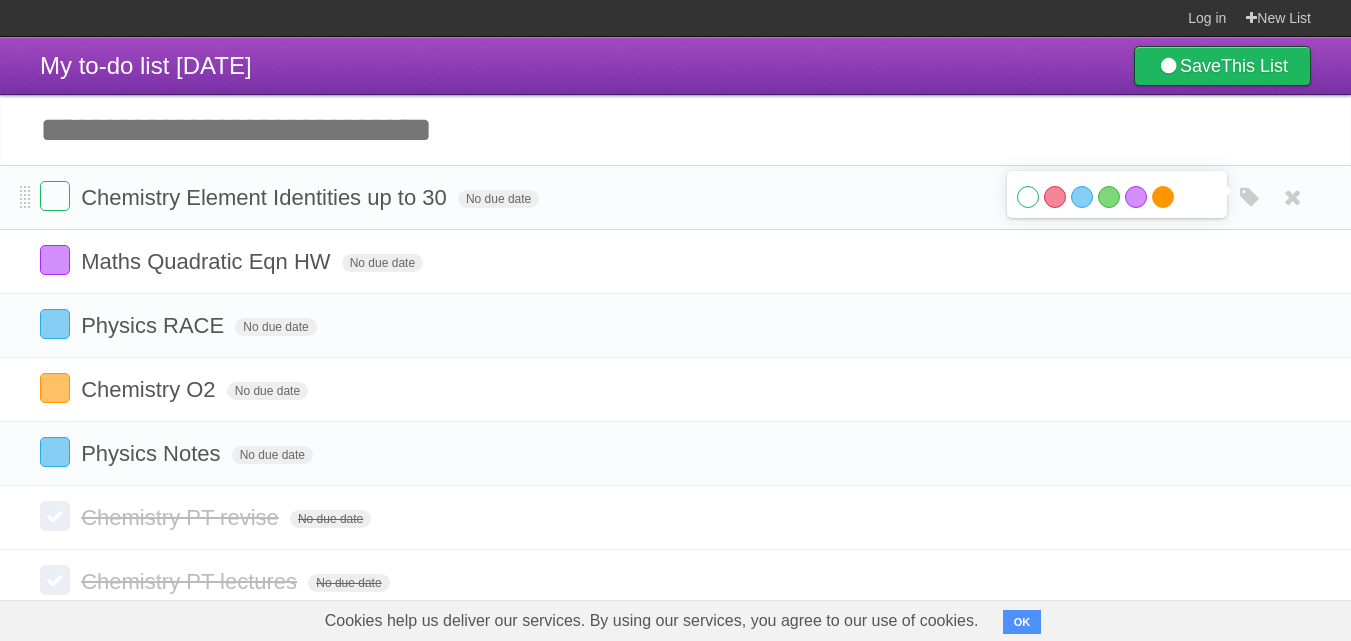 click on "Orange" at bounding box center [1163, 197] 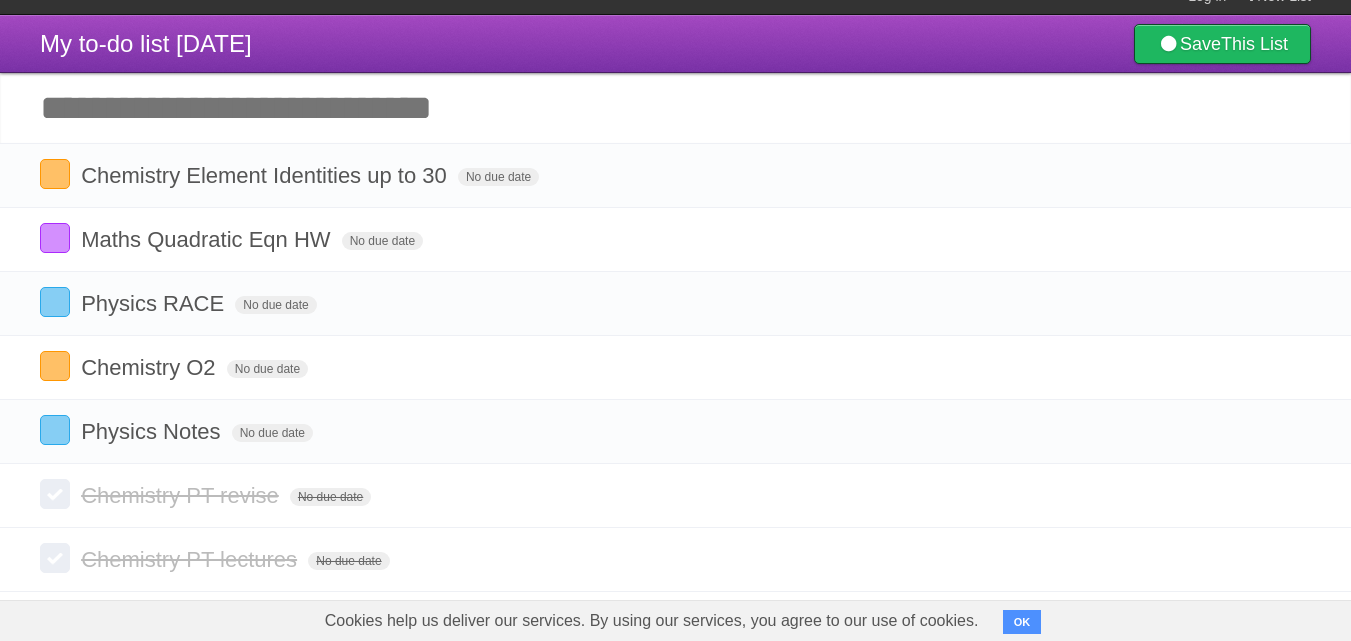 scroll, scrollTop: 43, scrollLeft: 0, axis: vertical 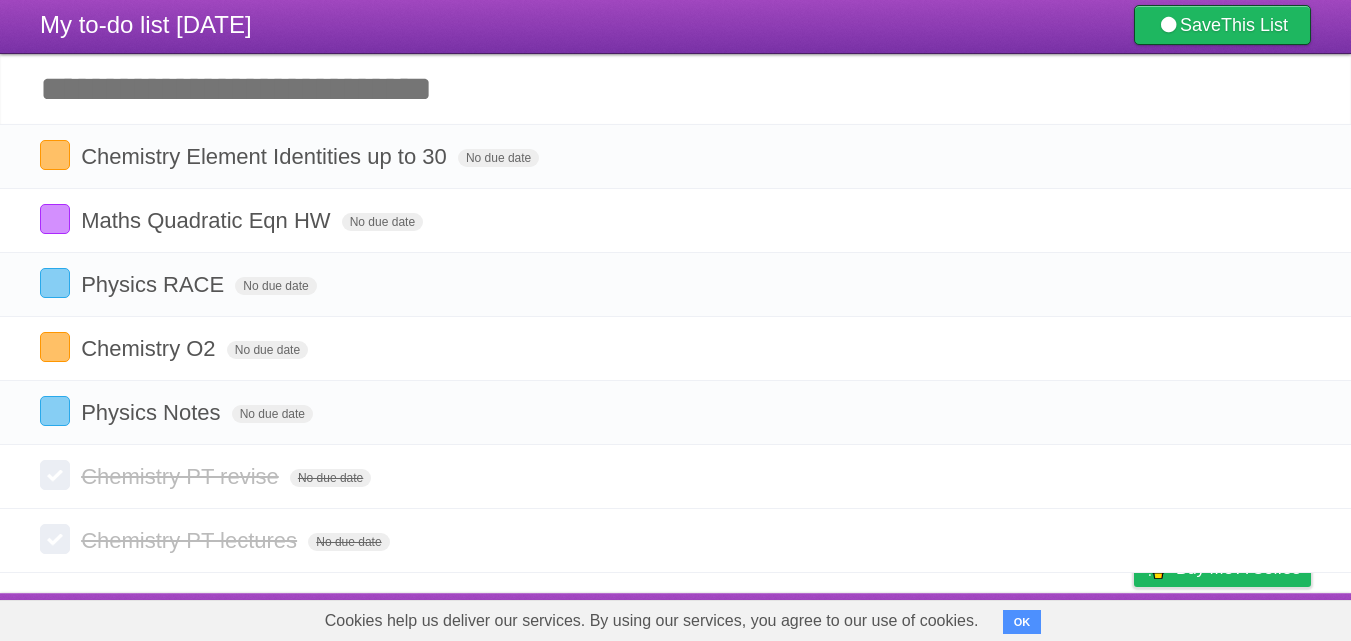 drag, startPoint x: 486, startPoint y: 582, endPoint x: 220, endPoint y: 625, distance: 269.45316 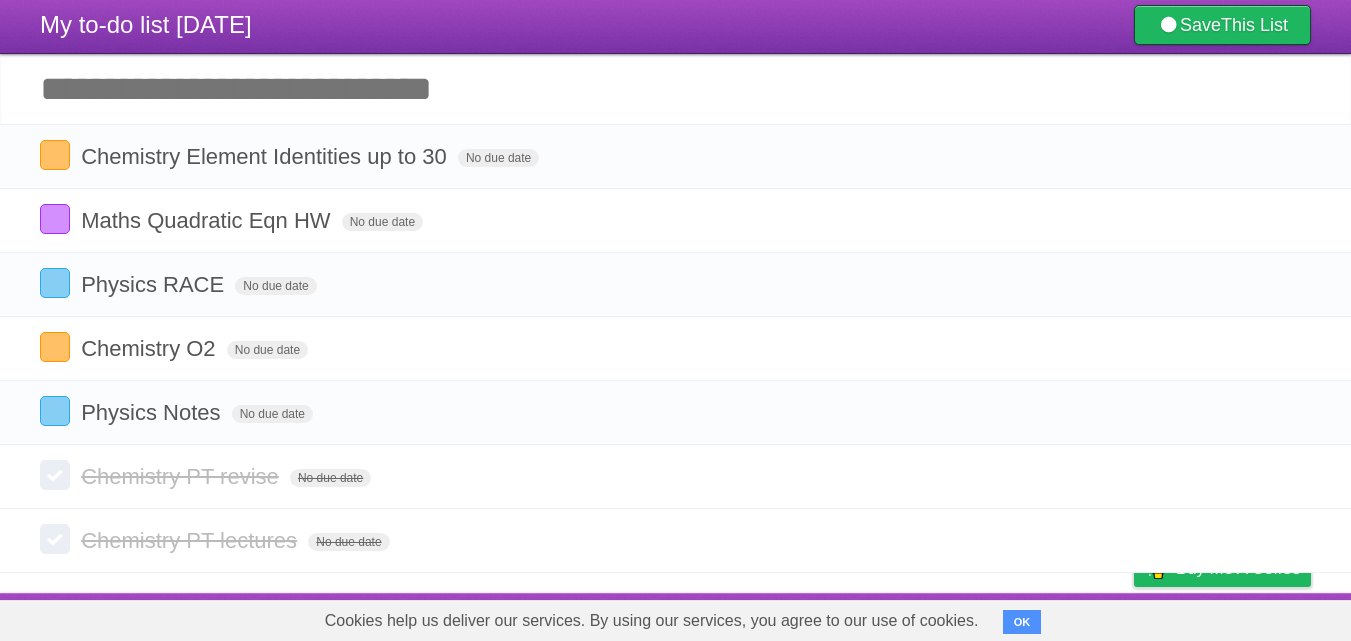 click on "Cookies help us deliver our services. By using our services, you agree to our use of cookies.
OK" at bounding box center (675, 620) 